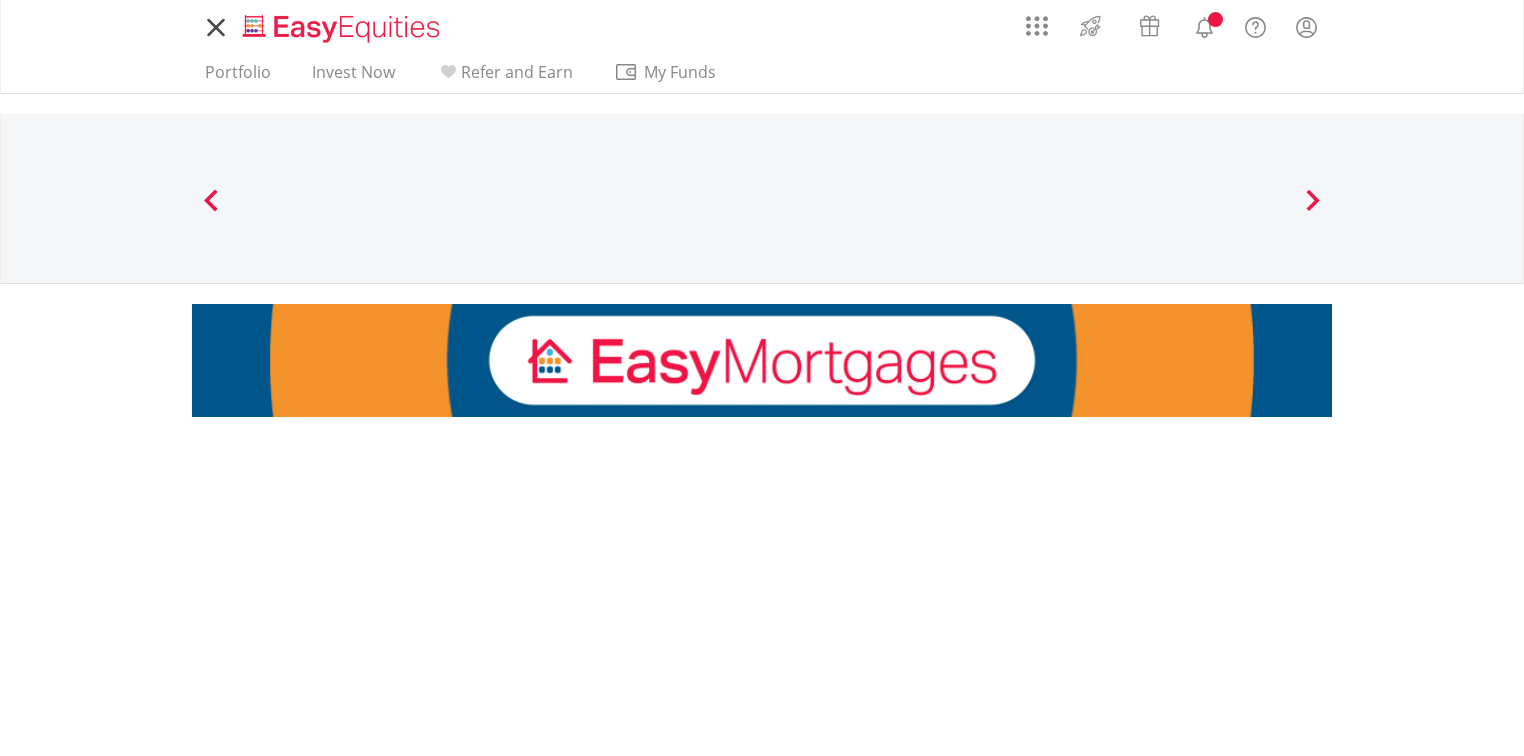 scroll, scrollTop: 0, scrollLeft: 0, axis: both 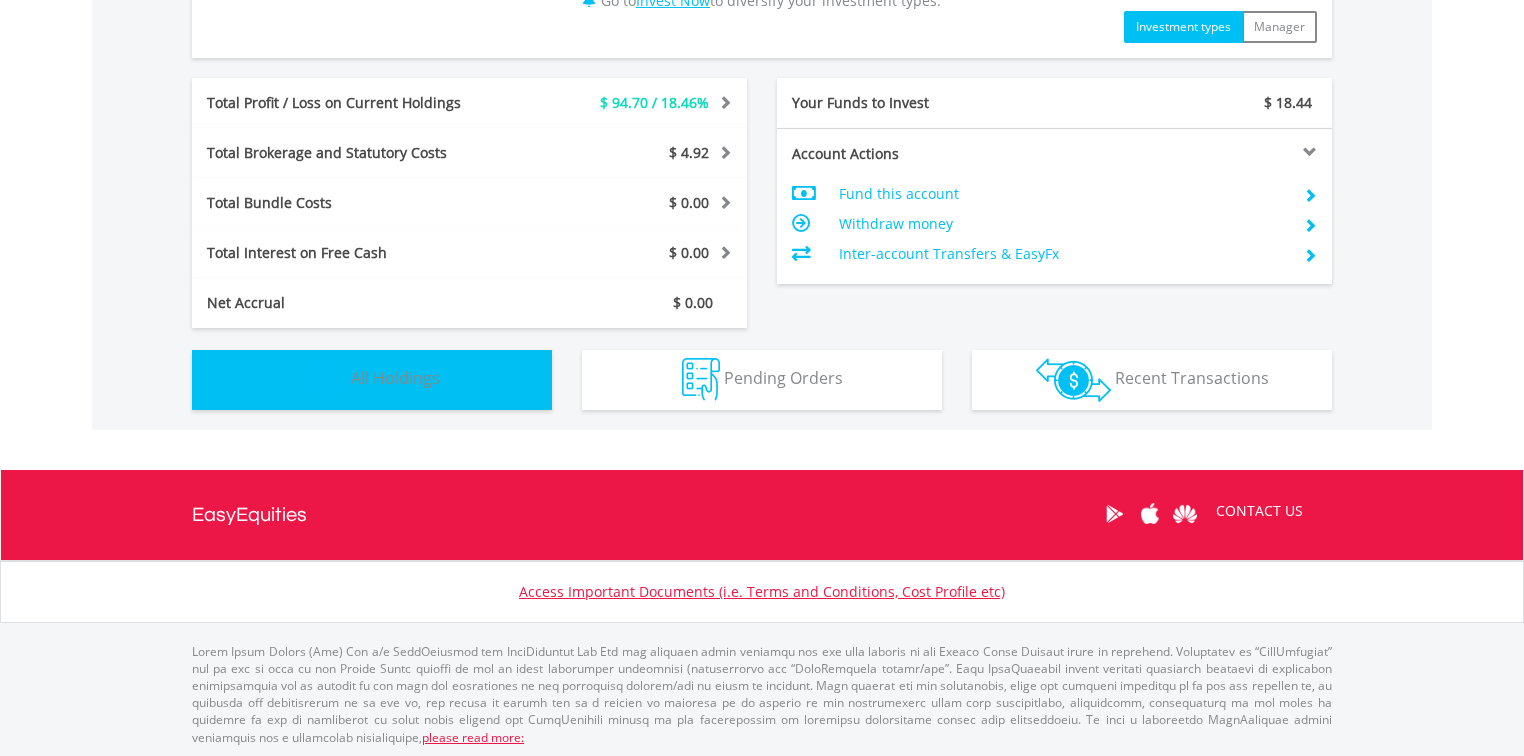 click on "All Holdings" at bounding box center (395, 378) 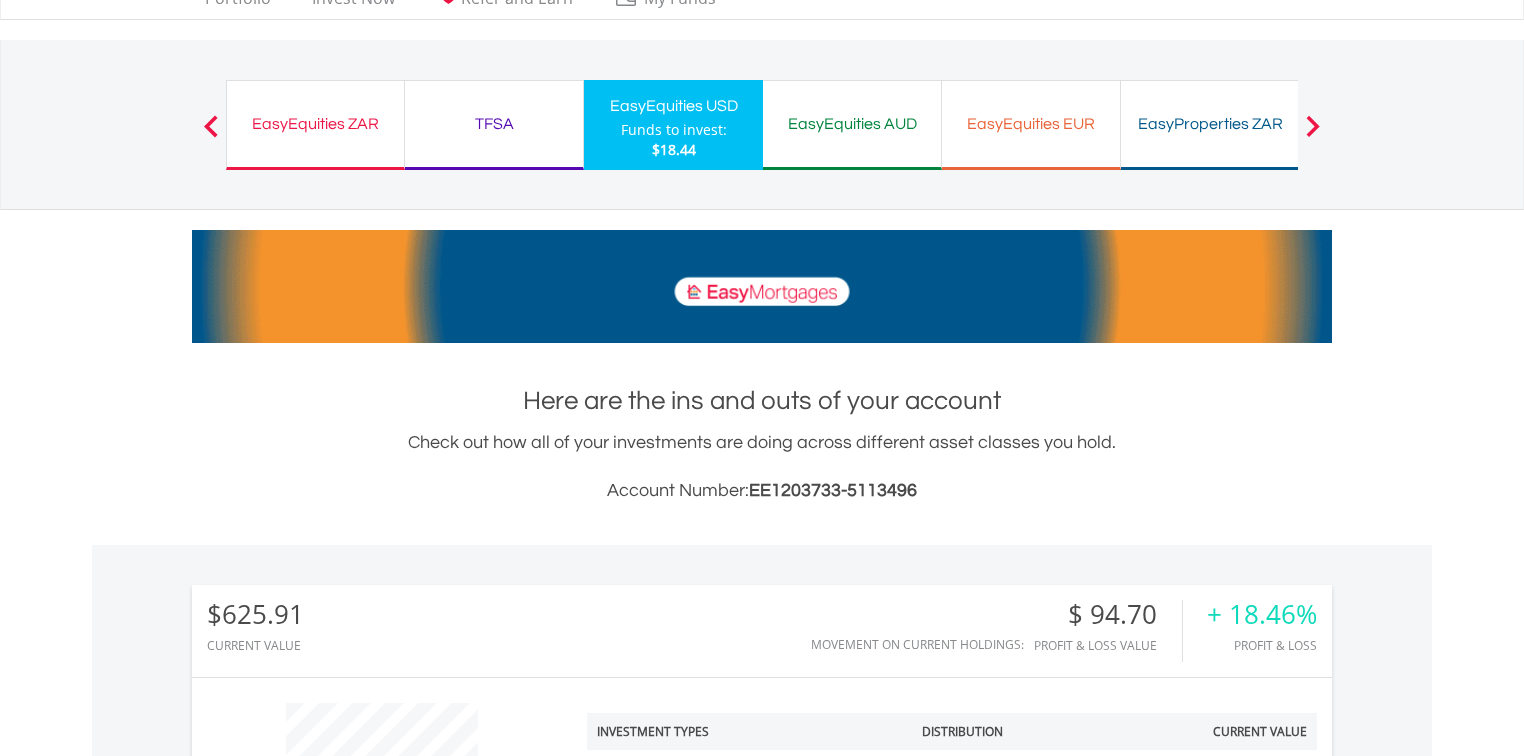 scroll, scrollTop: 240, scrollLeft: 0, axis: vertical 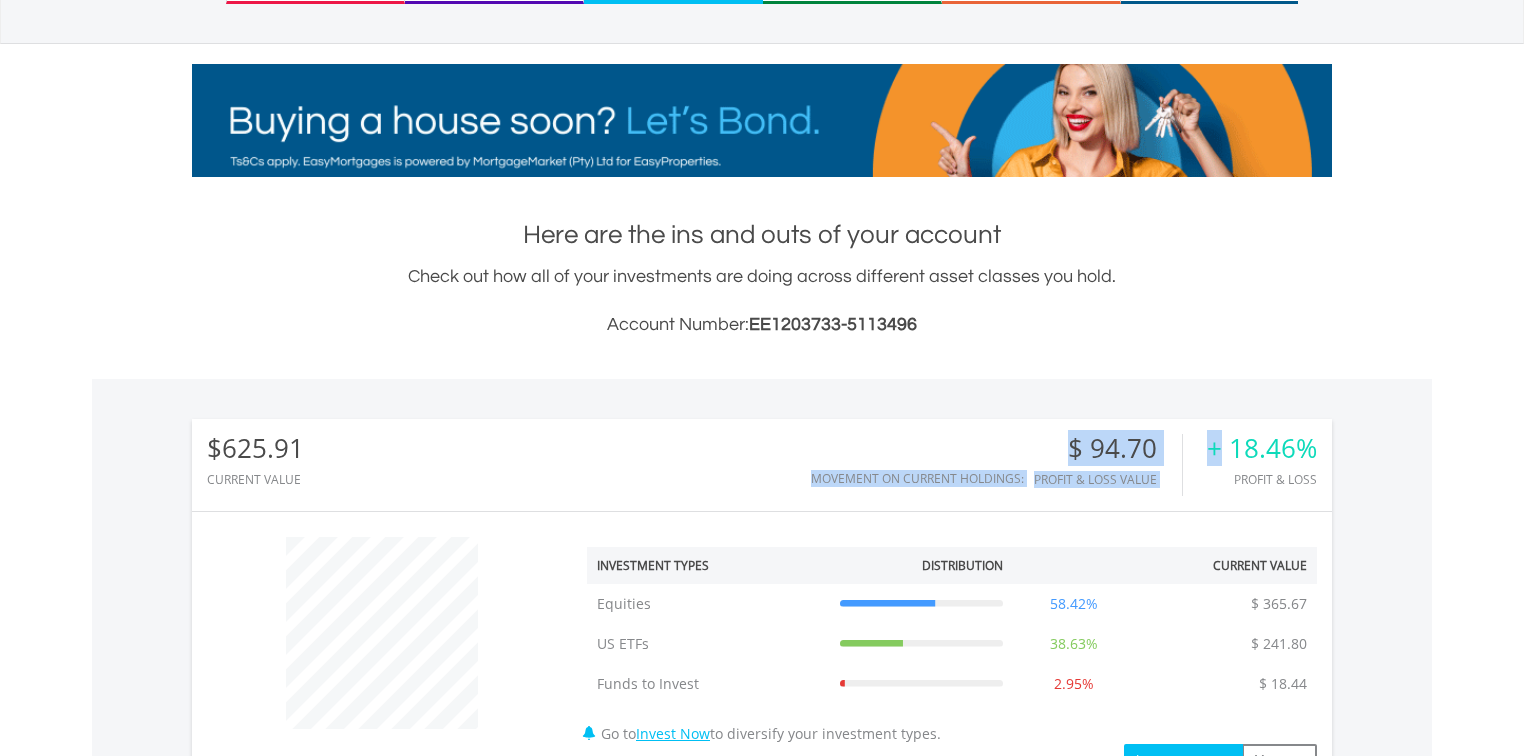 drag, startPoint x: 1221, startPoint y: 458, endPoint x: 1351, endPoint y: 464, distance: 130.13838 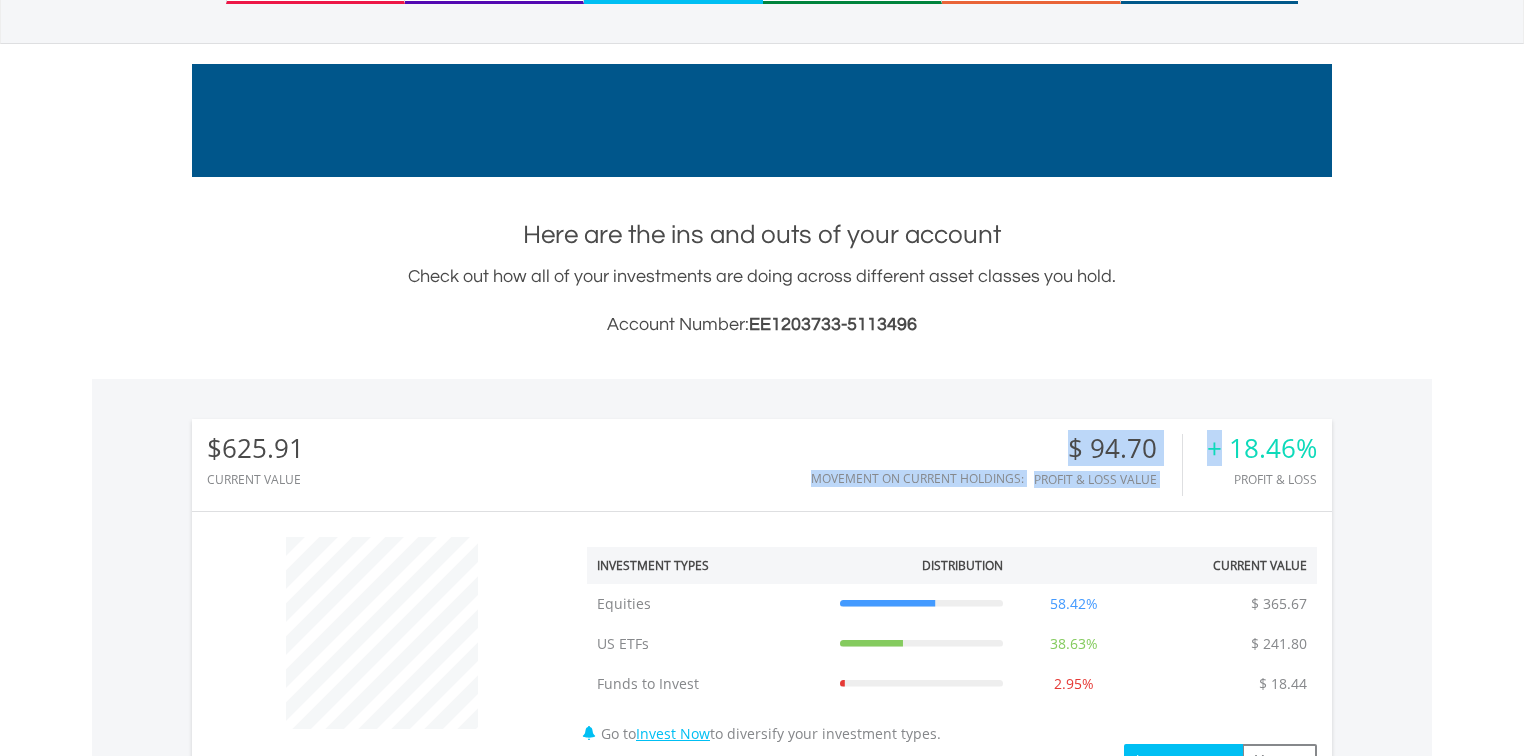 click on "$625.91
CURRENT VALUE
Movement on Current Holdings:
$ 94.70
Profit & Loss Value
+ 18.46%
Profit & Loss
﻿
Investment Types" at bounding box center [762, 771] 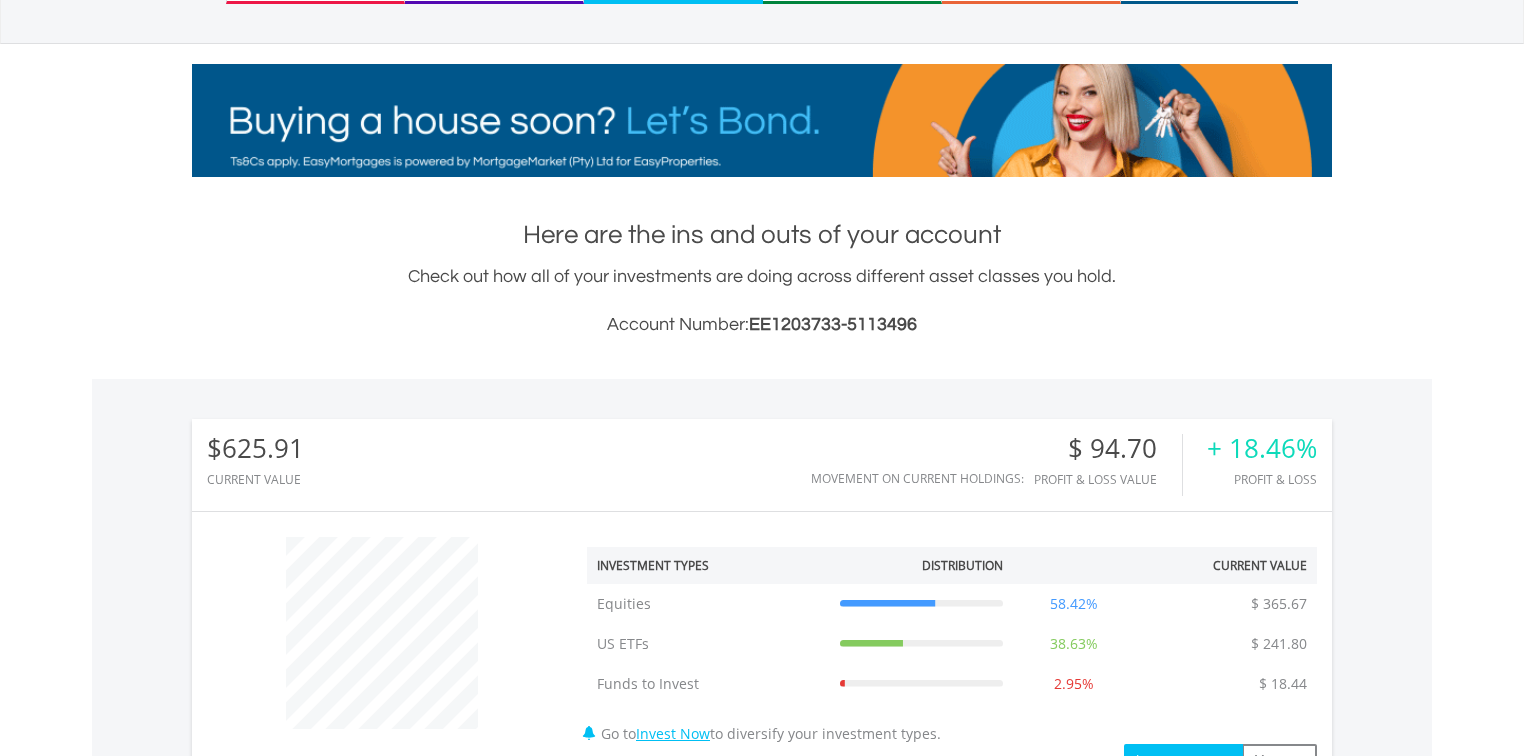 click on "$625.91
CURRENT VALUE
Movement on Current Holdings:
$ 94.70
Profit & Loss Value
+ 18.46%
Profit & Loss
﻿
Investment Types" at bounding box center [762, 771] 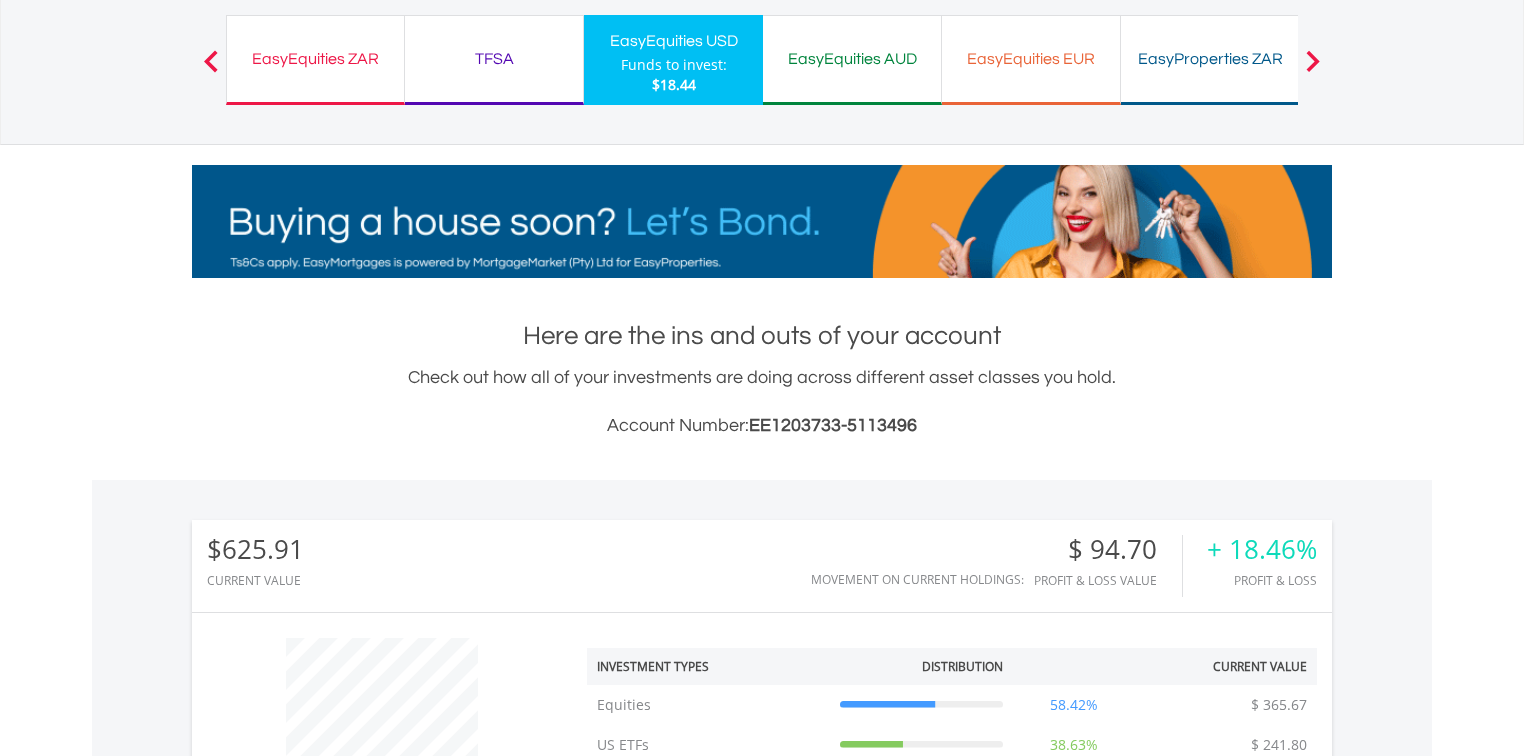 scroll, scrollTop: 0, scrollLeft: 0, axis: both 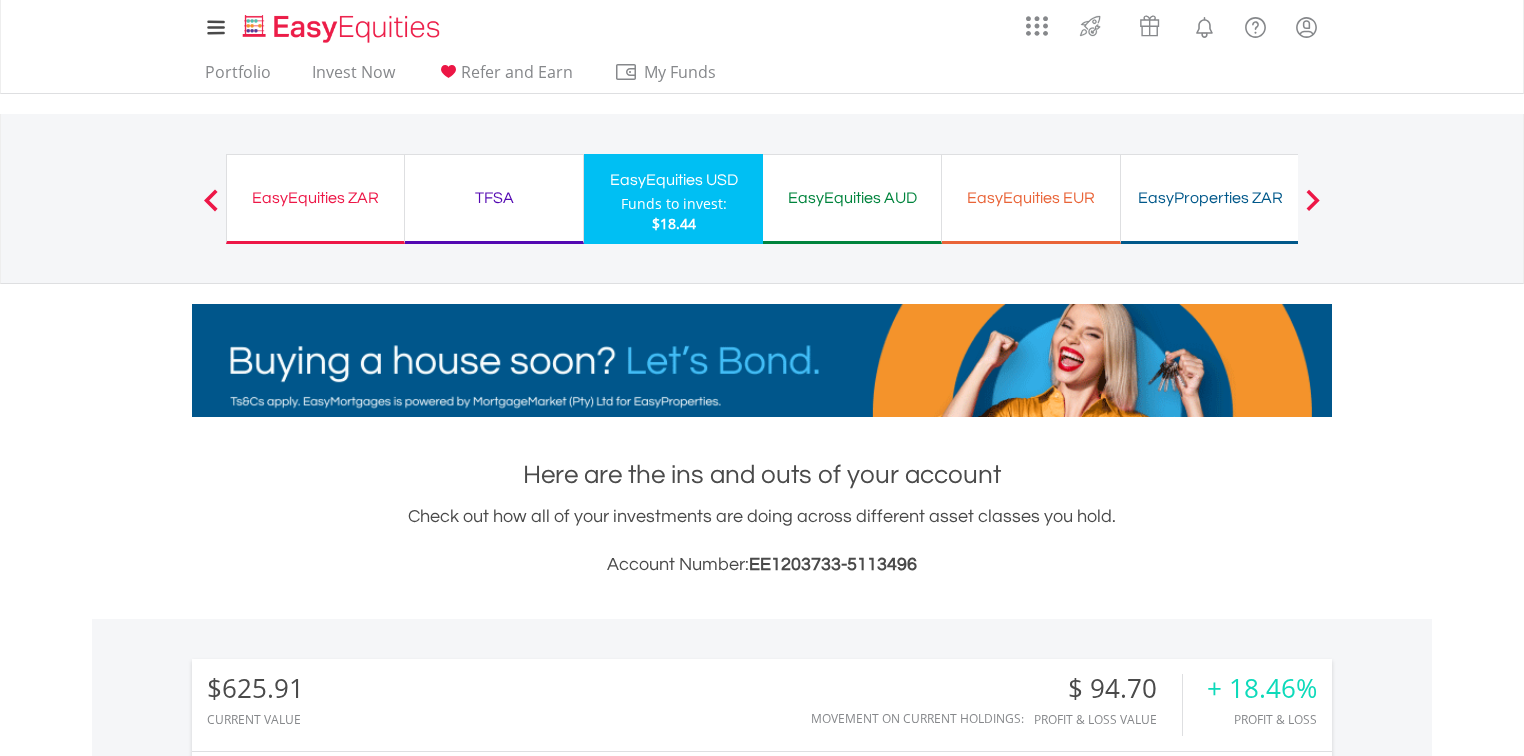 click on "EasyEquities ZAR
Funds to invest:
$18.44" at bounding box center (315, 199) 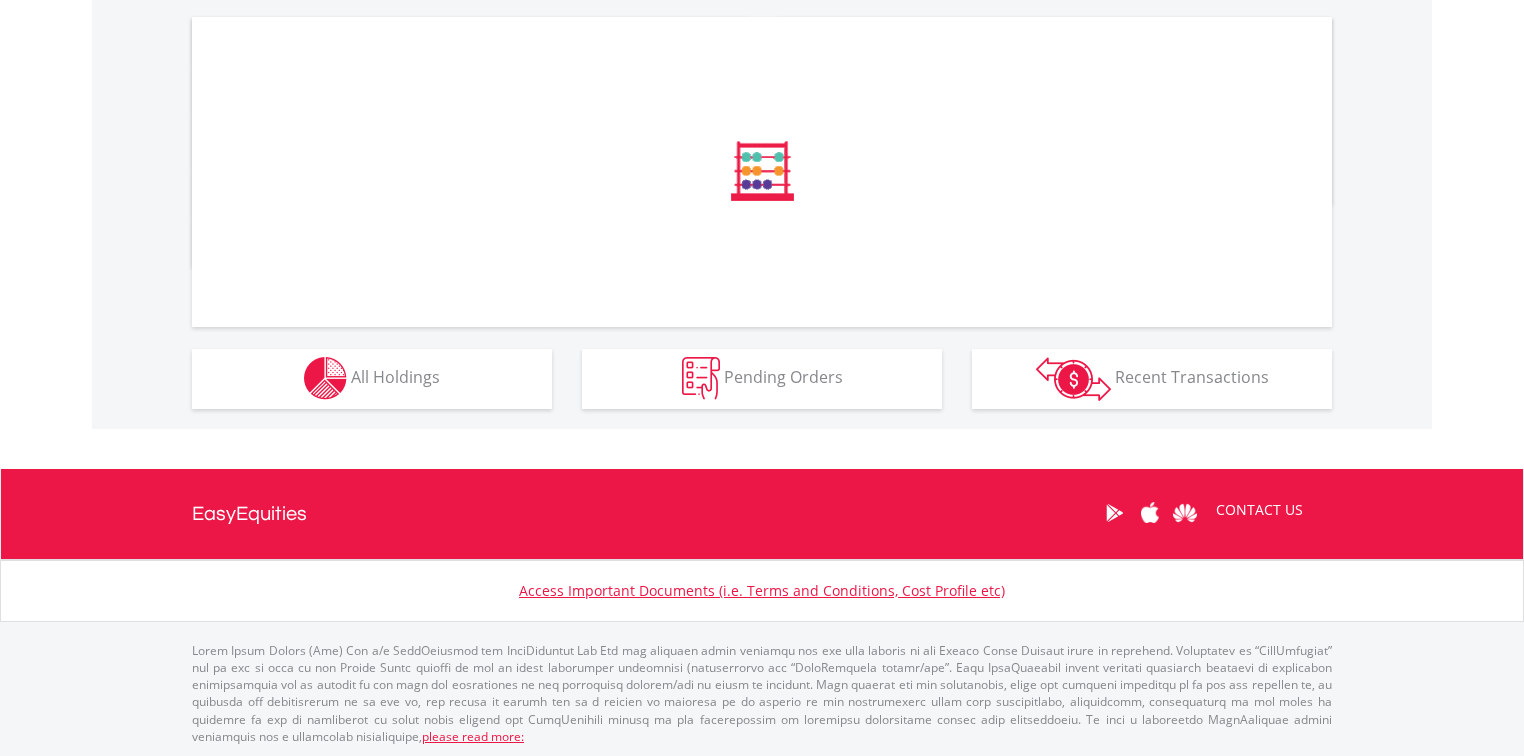 scroll, scrollTop: 642, scrollLeft: 0, axis: vertical 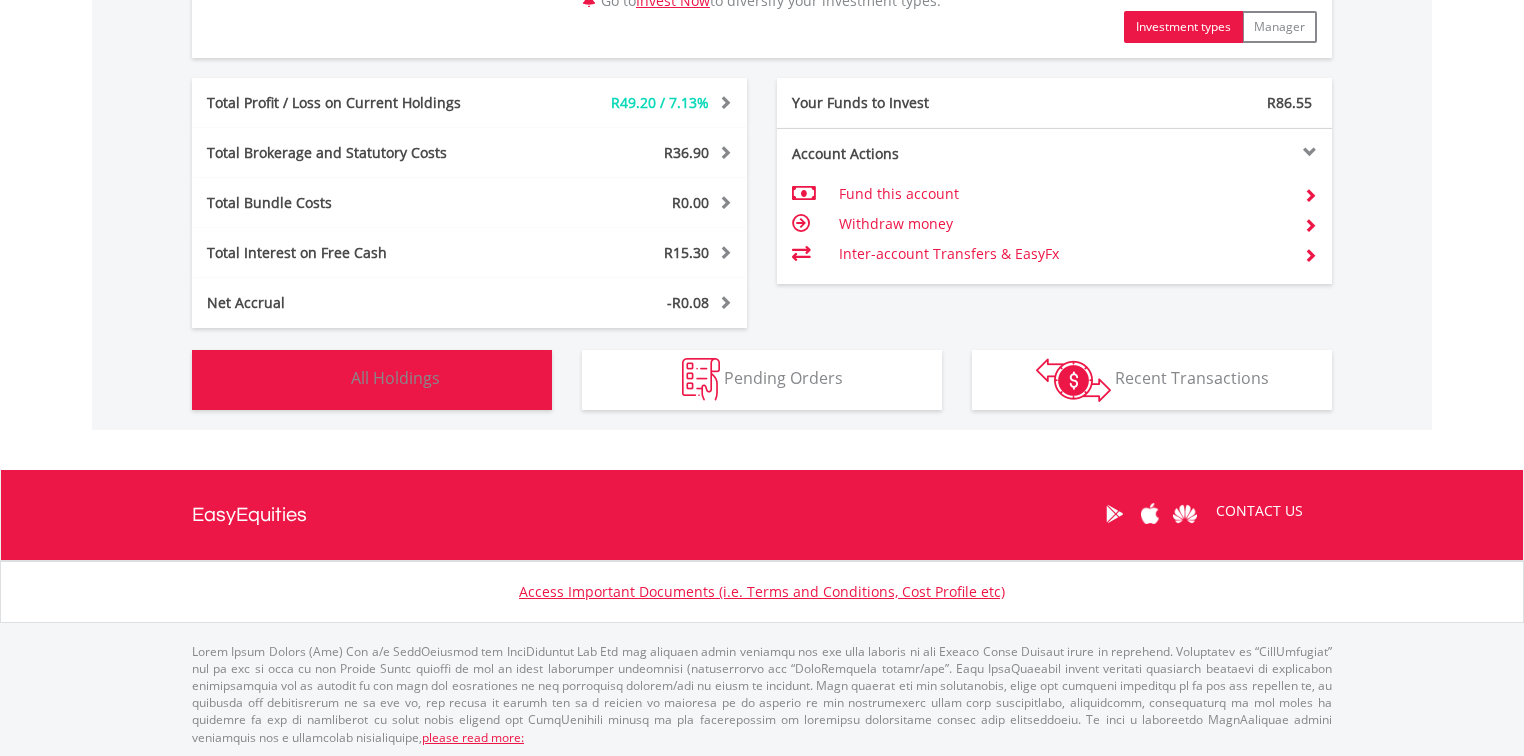 click on "Holdings
All Holdings" at bounding box center (372, 380) 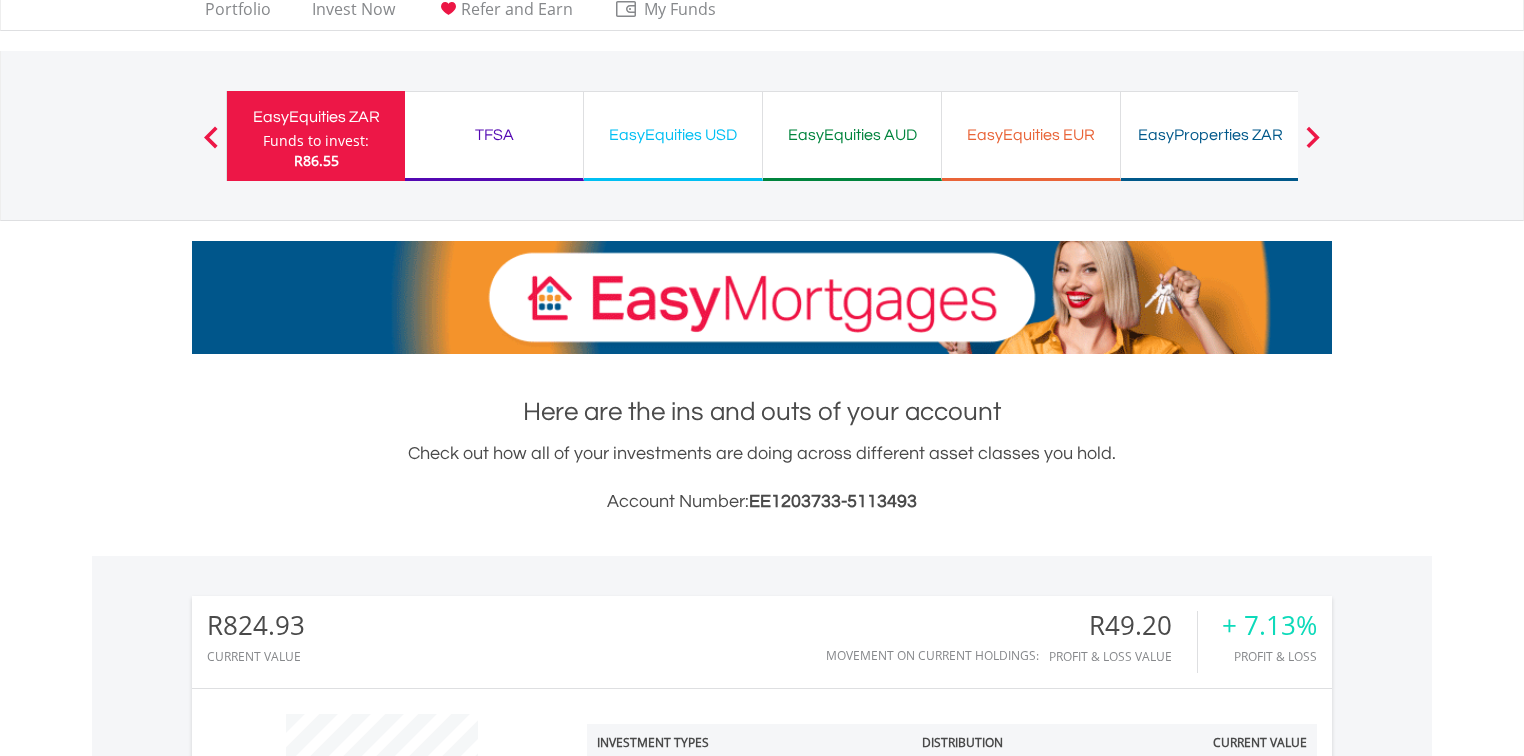scroll, scrollTop: 0, scrollLeft: 0, axis: both 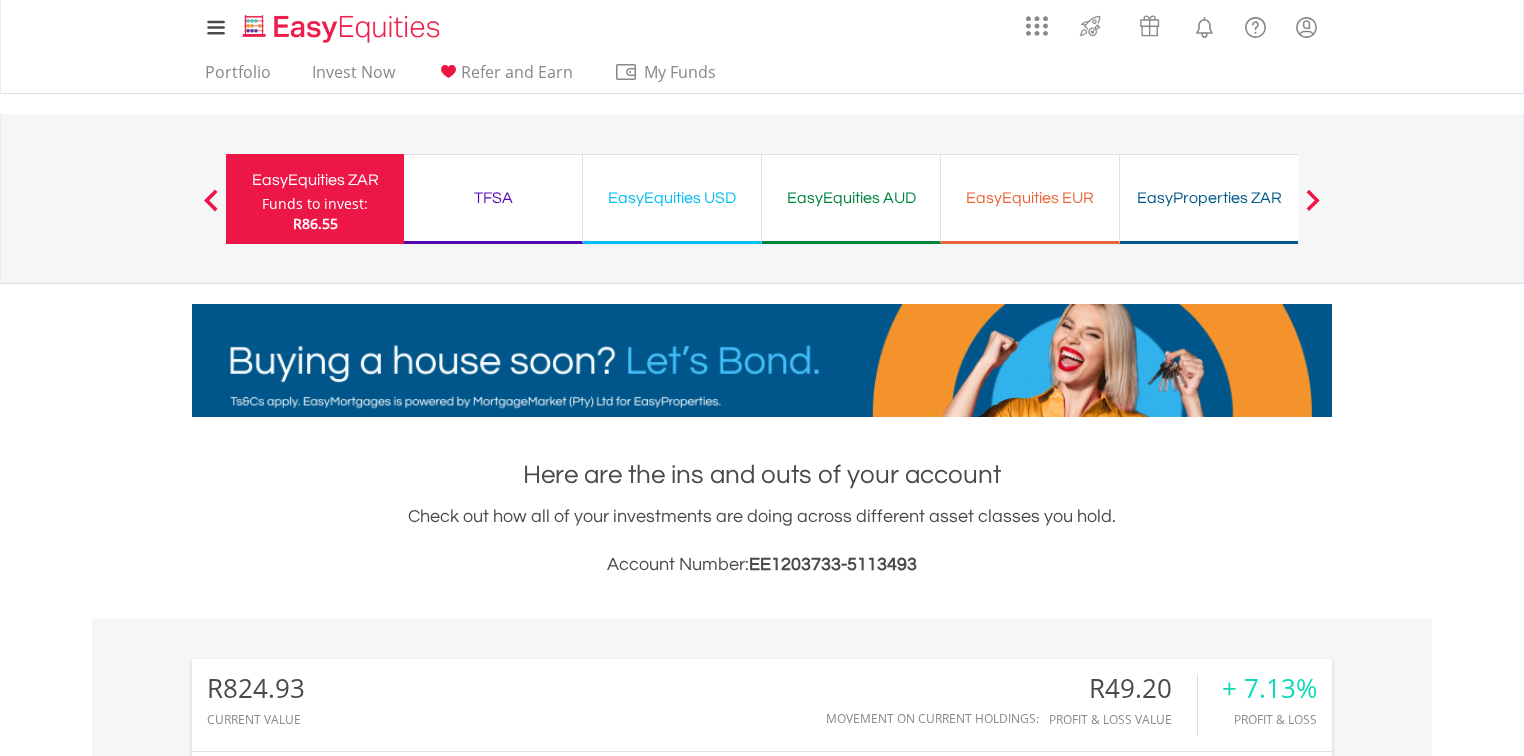 click on "TFSA
Funds to invest:
R86.55" at bounding box center [493, 199] 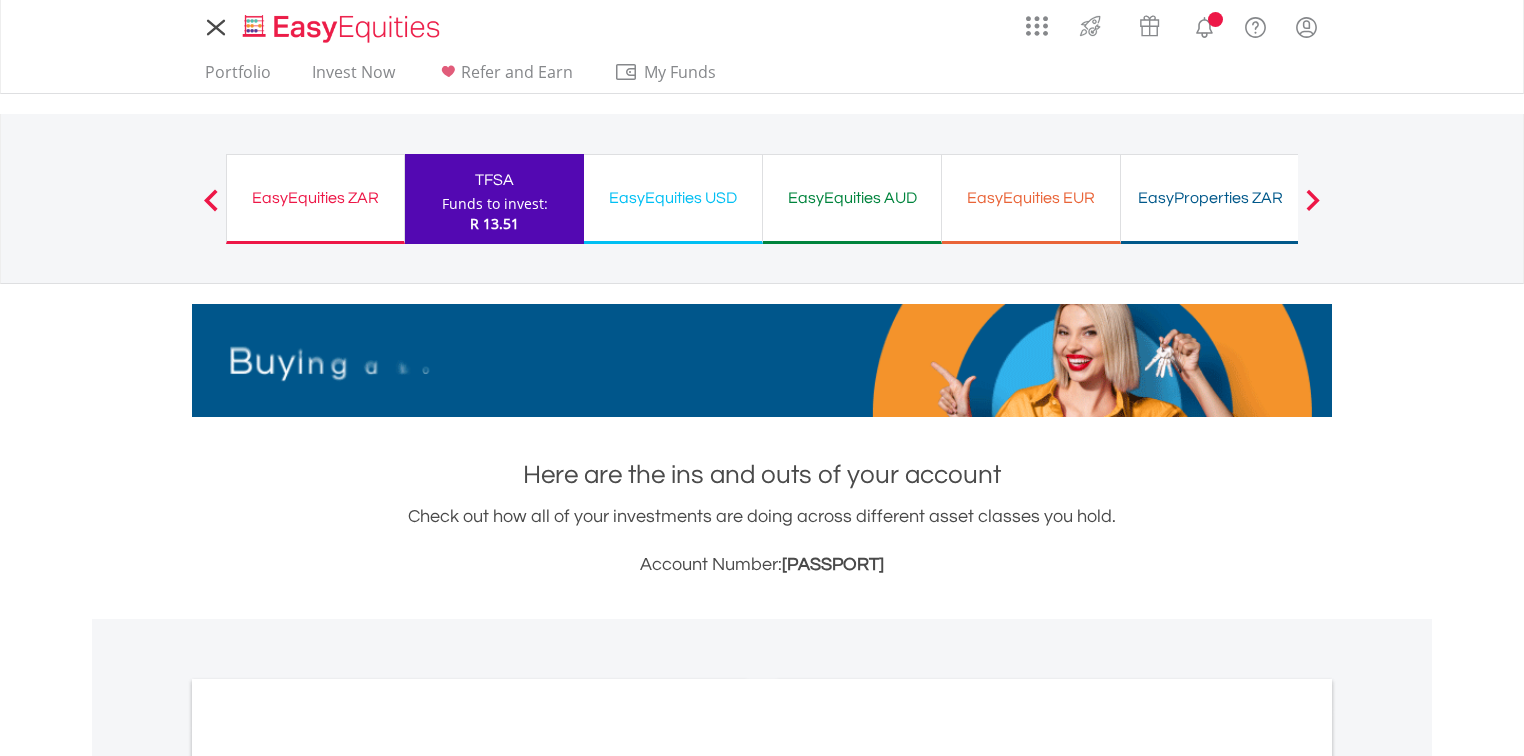 scroll, scrollTop: 0, scrollLeft: 0, axis: both 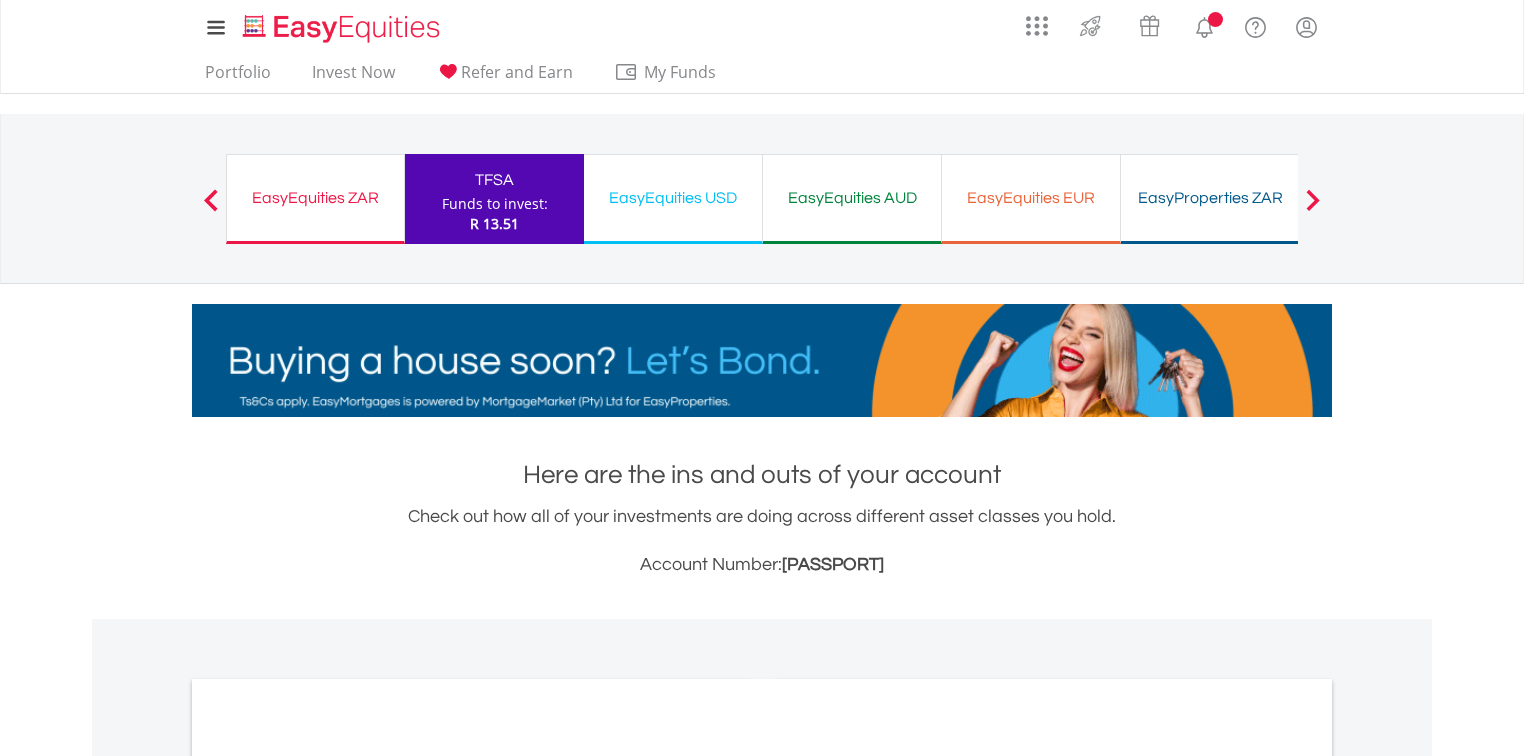 click on "EasyEquities USD" at bounding box center [673, 198] 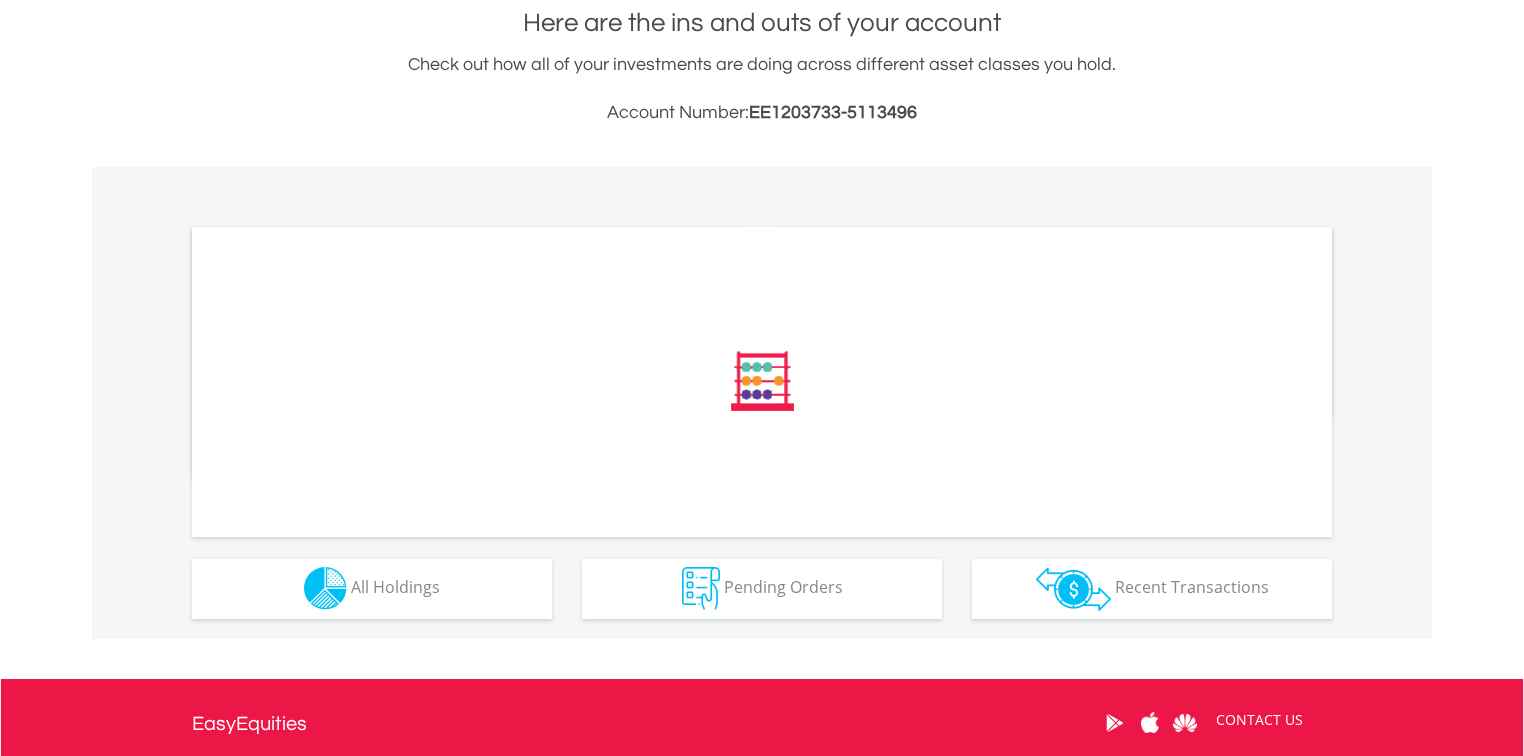 scroll, scrollTop: 480, scrollLeft: 0, axis: vertical 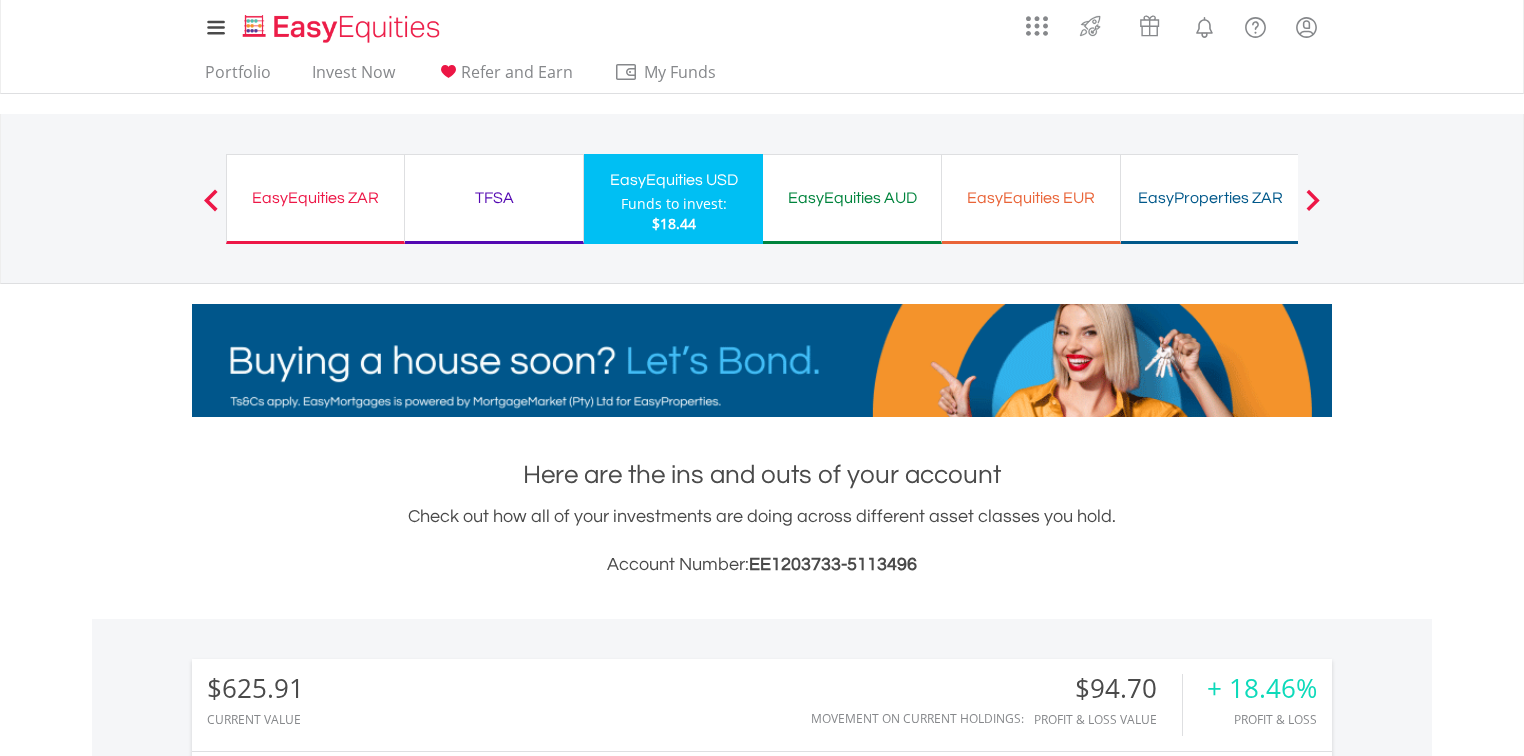 click at bounding box center [1313, 200] 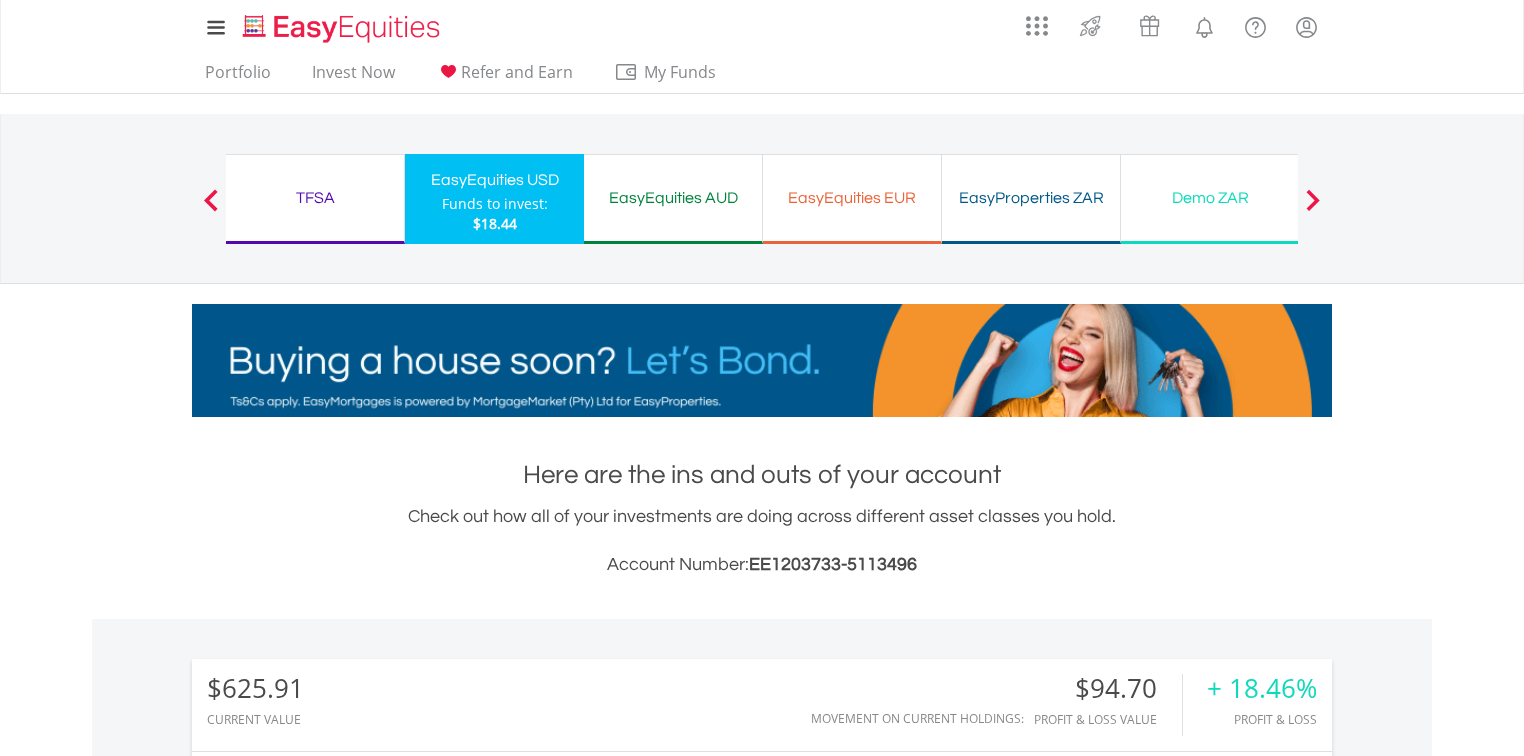 click on "Demo ZAR" at bounding box center (1210, 198) 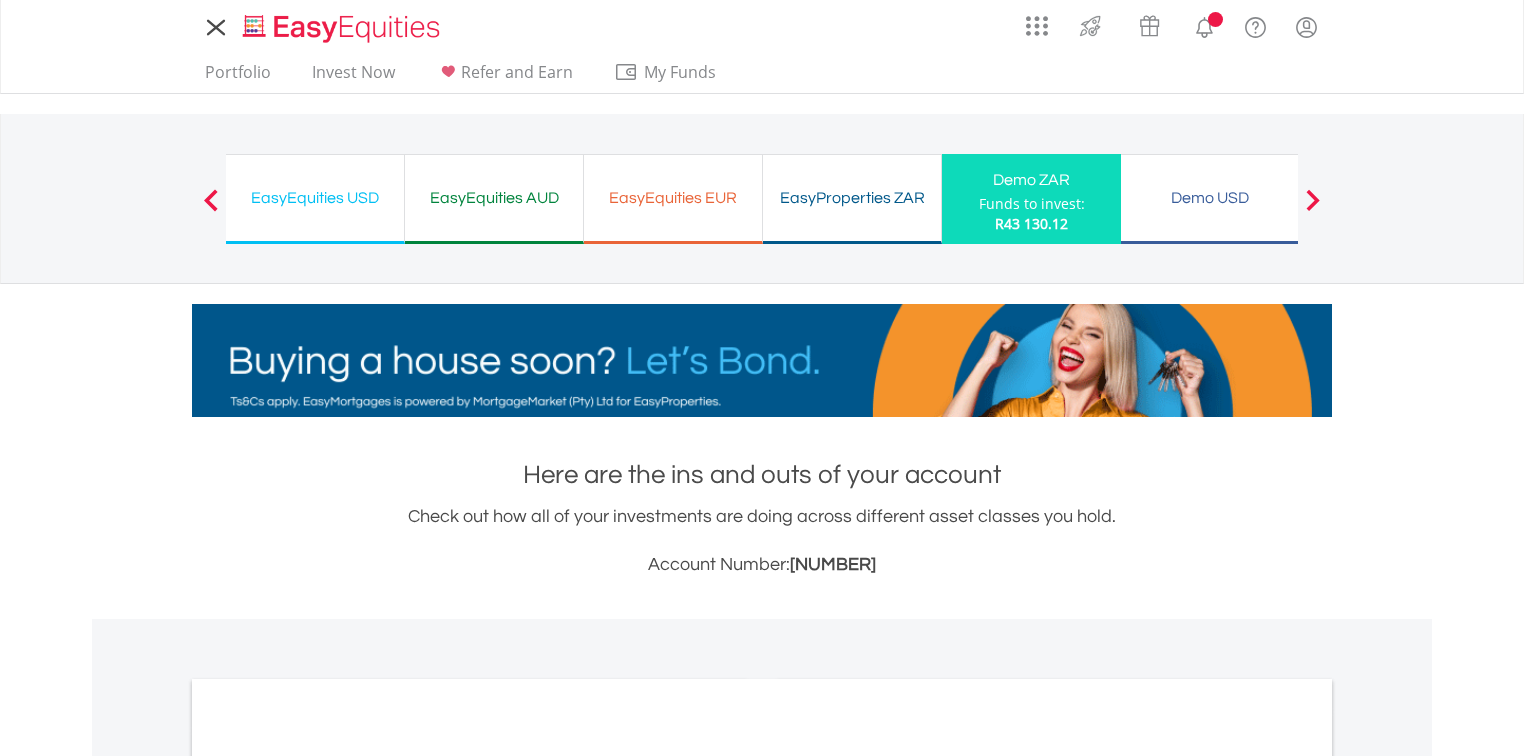 scroll, scrollTop: 0, scrollLeft: 0, axis: both 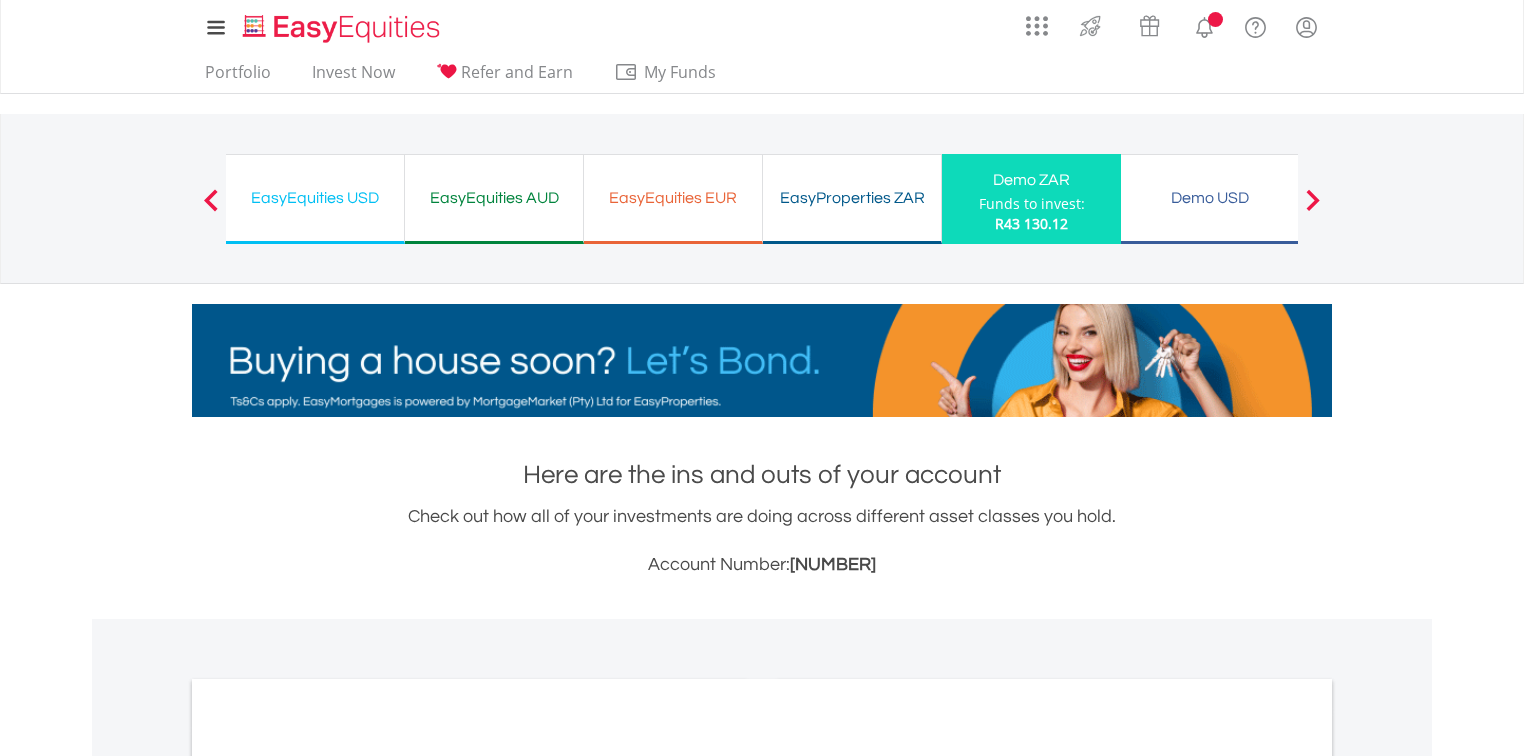 click on "Demo USD
Funds to invest:
R43 130.12" at bounding box center (1210, 199) 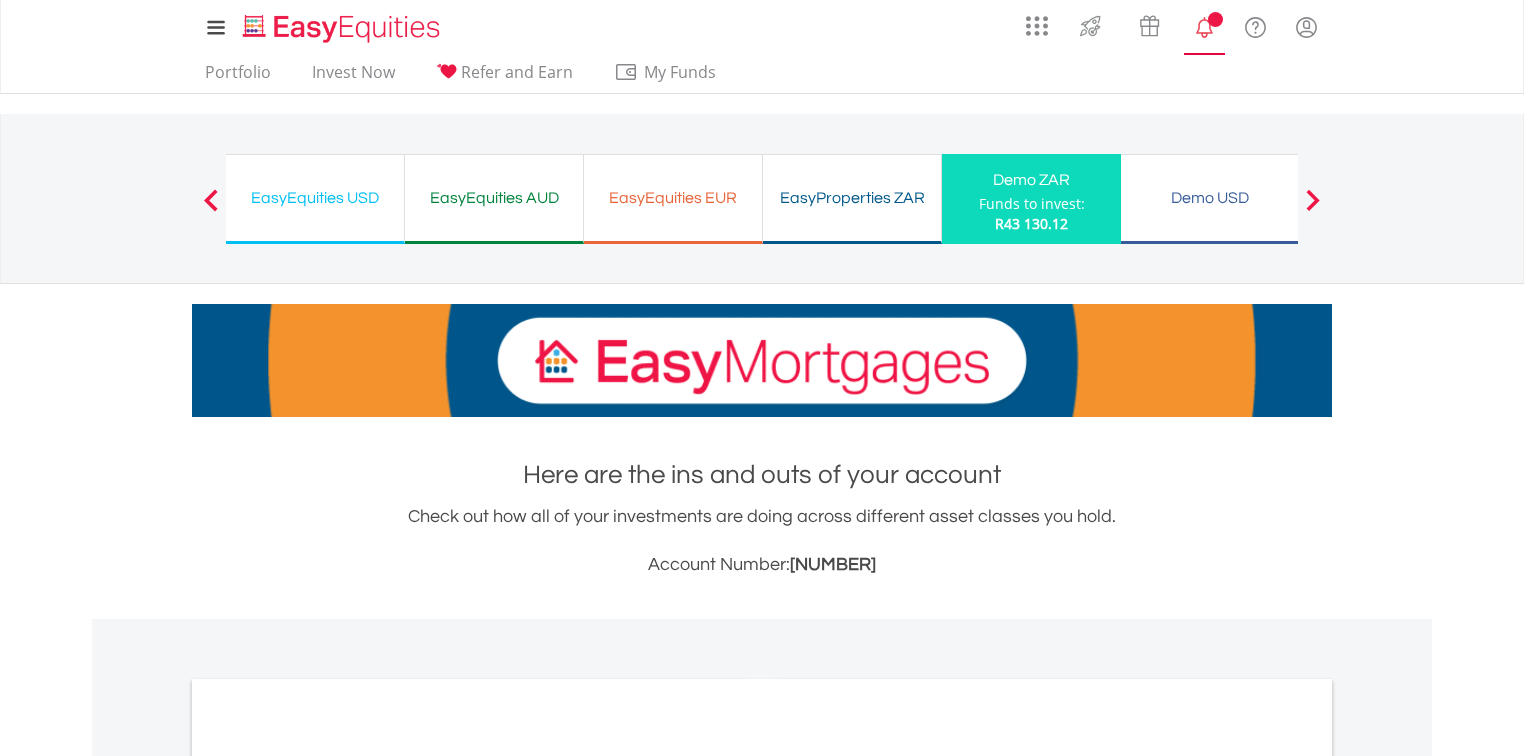 click at bounding box center (1204, 27) 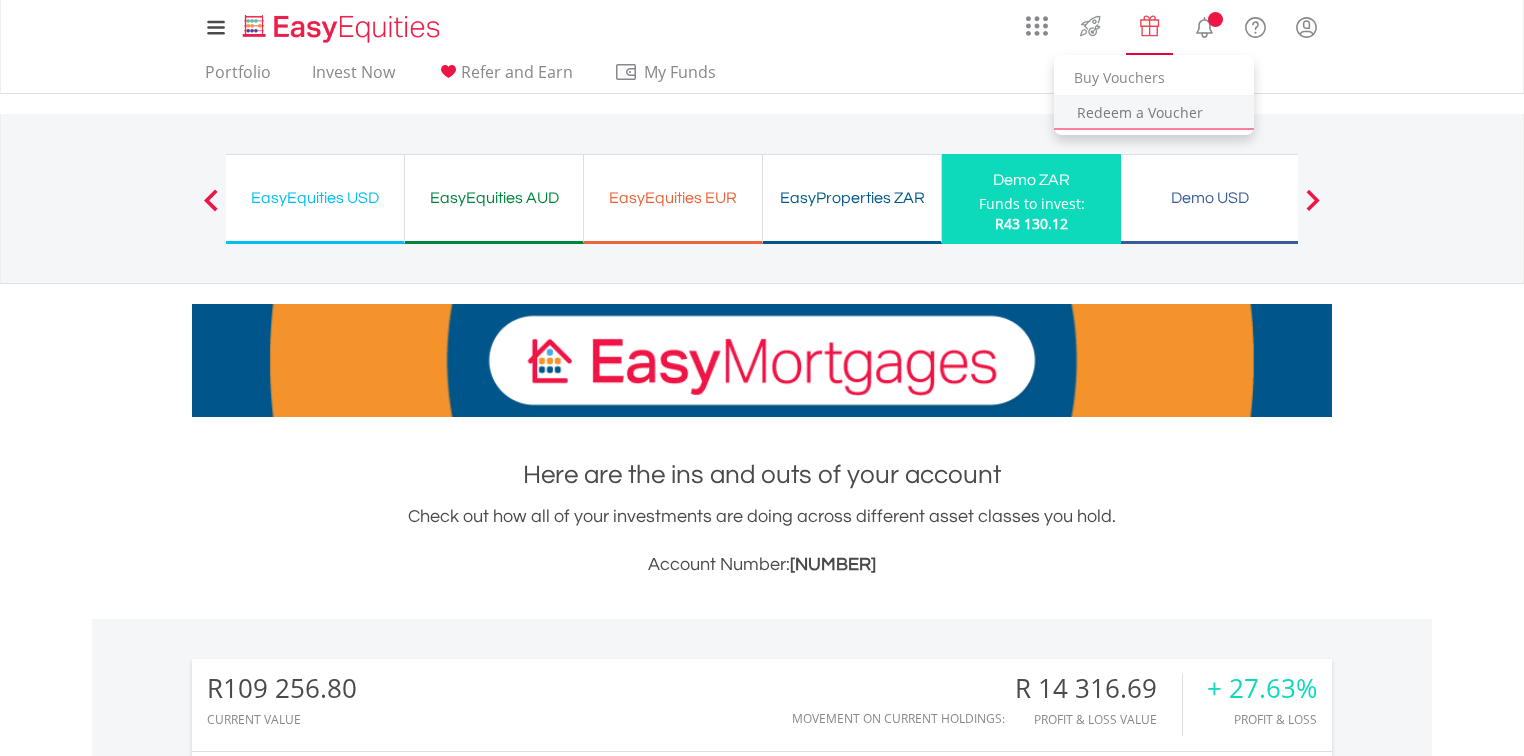 scroll, scrollTop: 999808, scrollLeft: 999620, axis: both 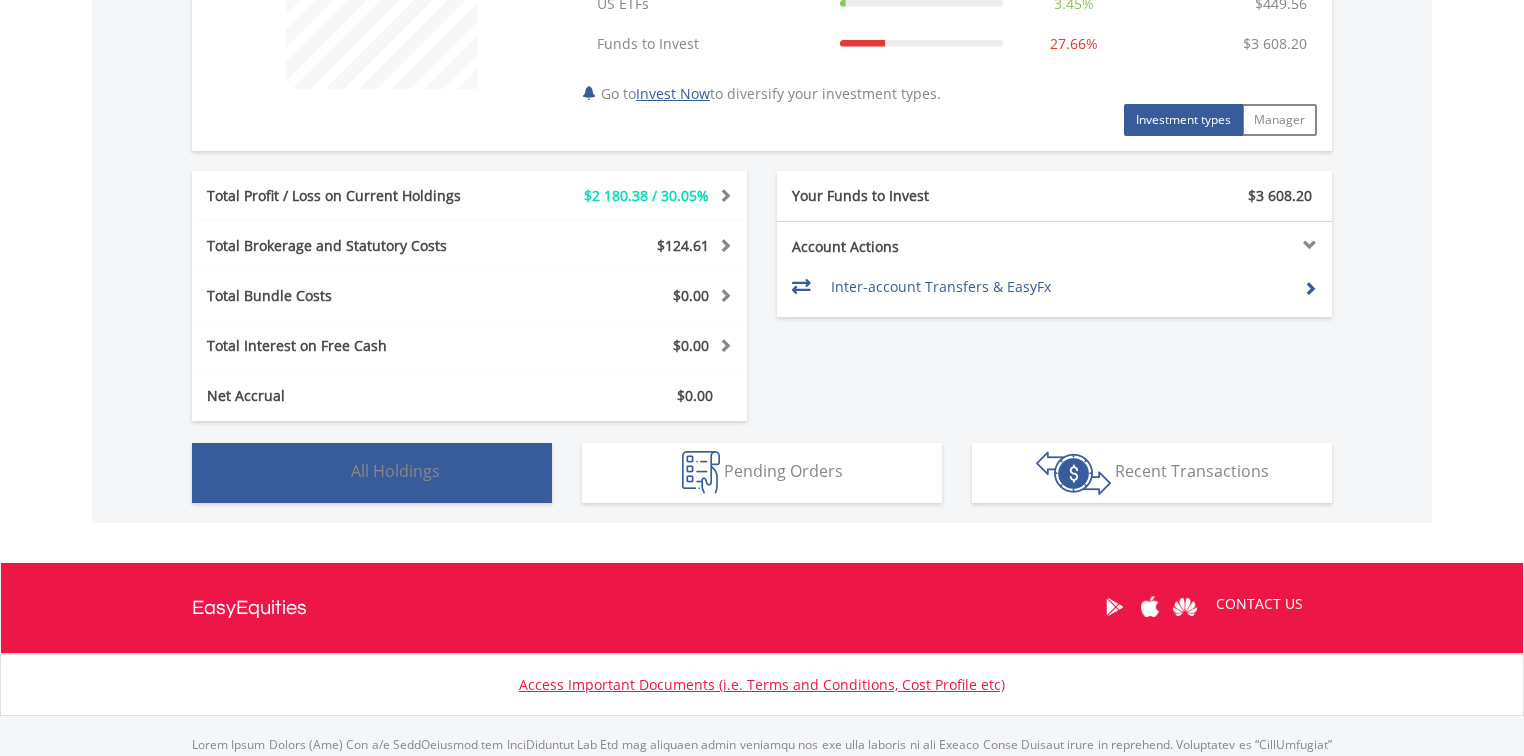 click on "All Holdings" at bounding box center (395, 471) 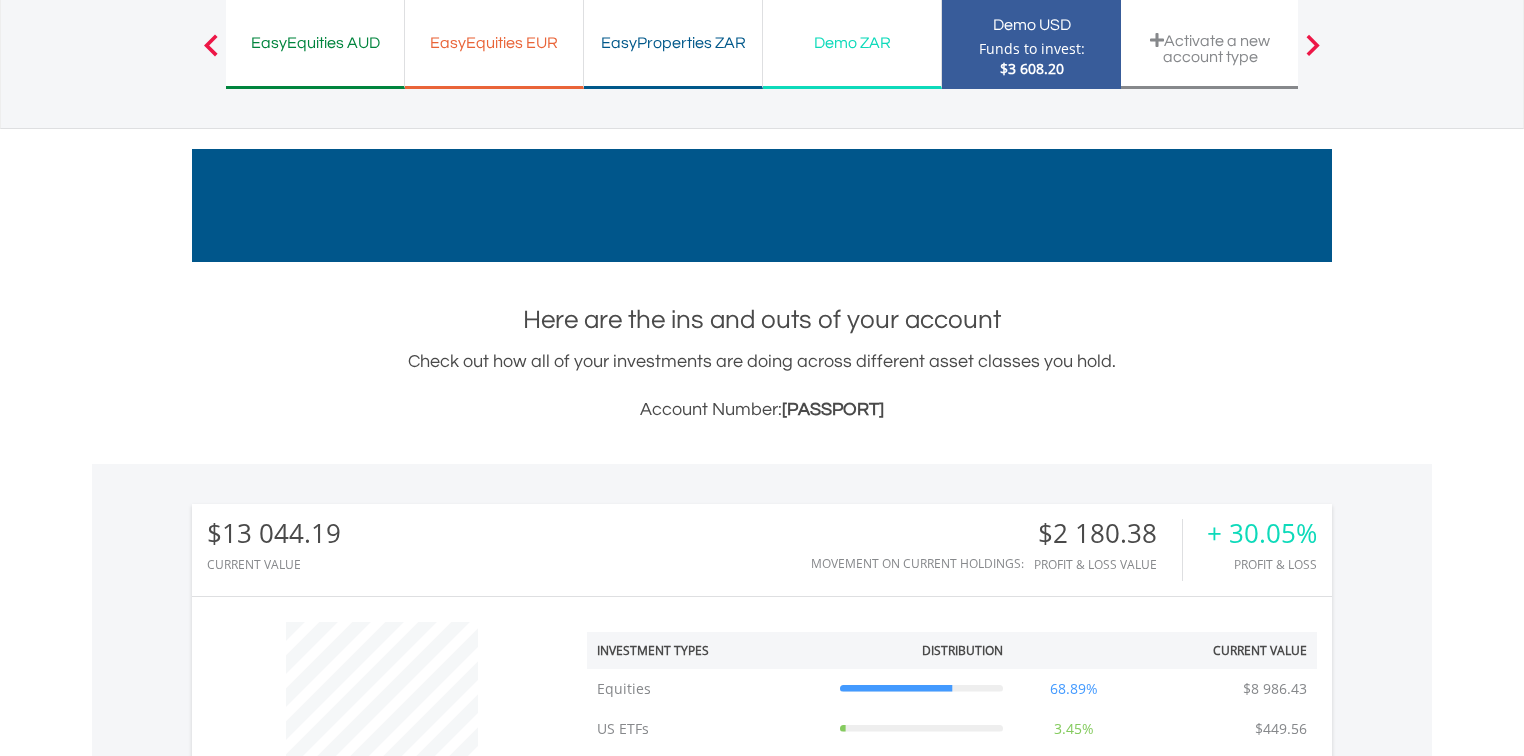 scroll, scrollTop: 0, scrollLeft: 0, axis: both 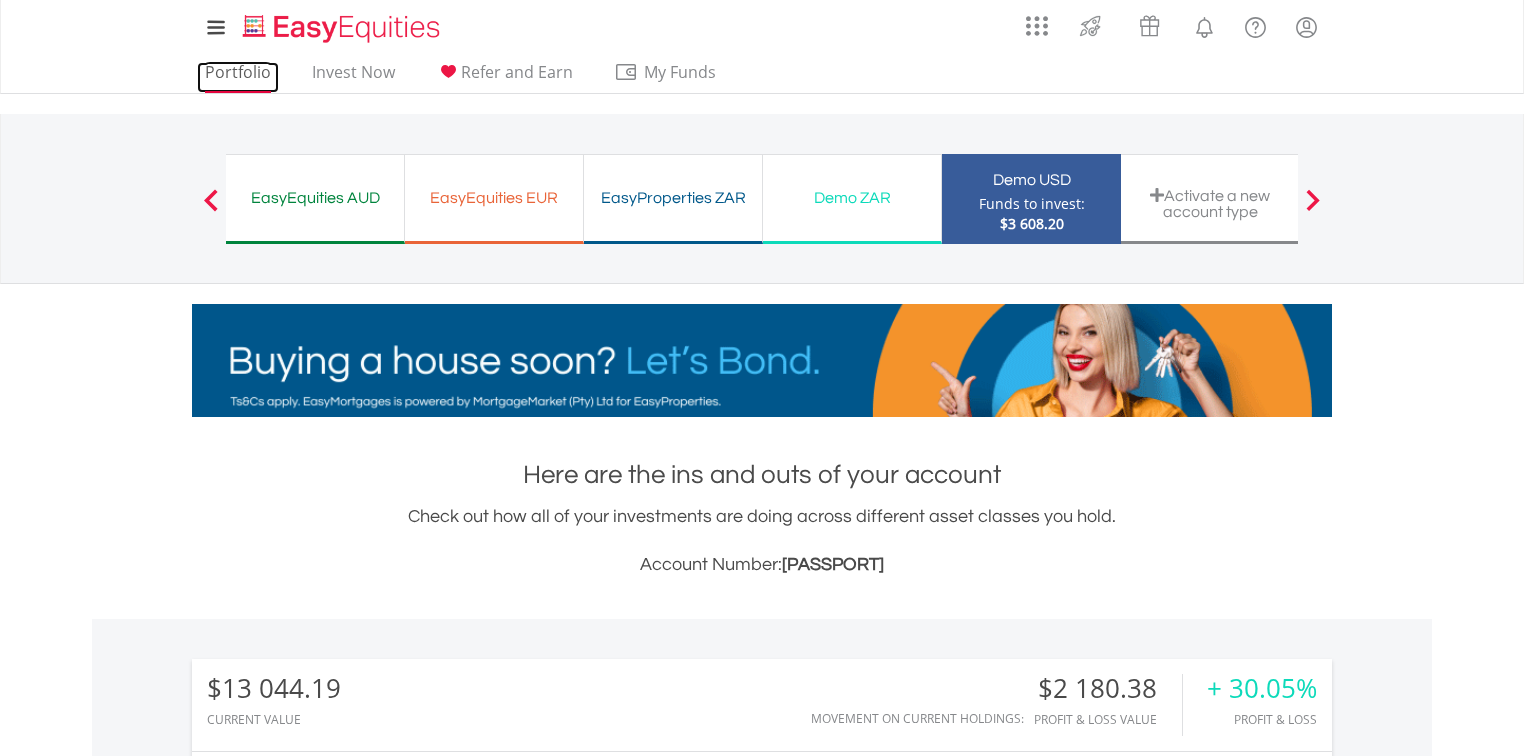 click on "Portfolio" at bounding box center (238, 77) 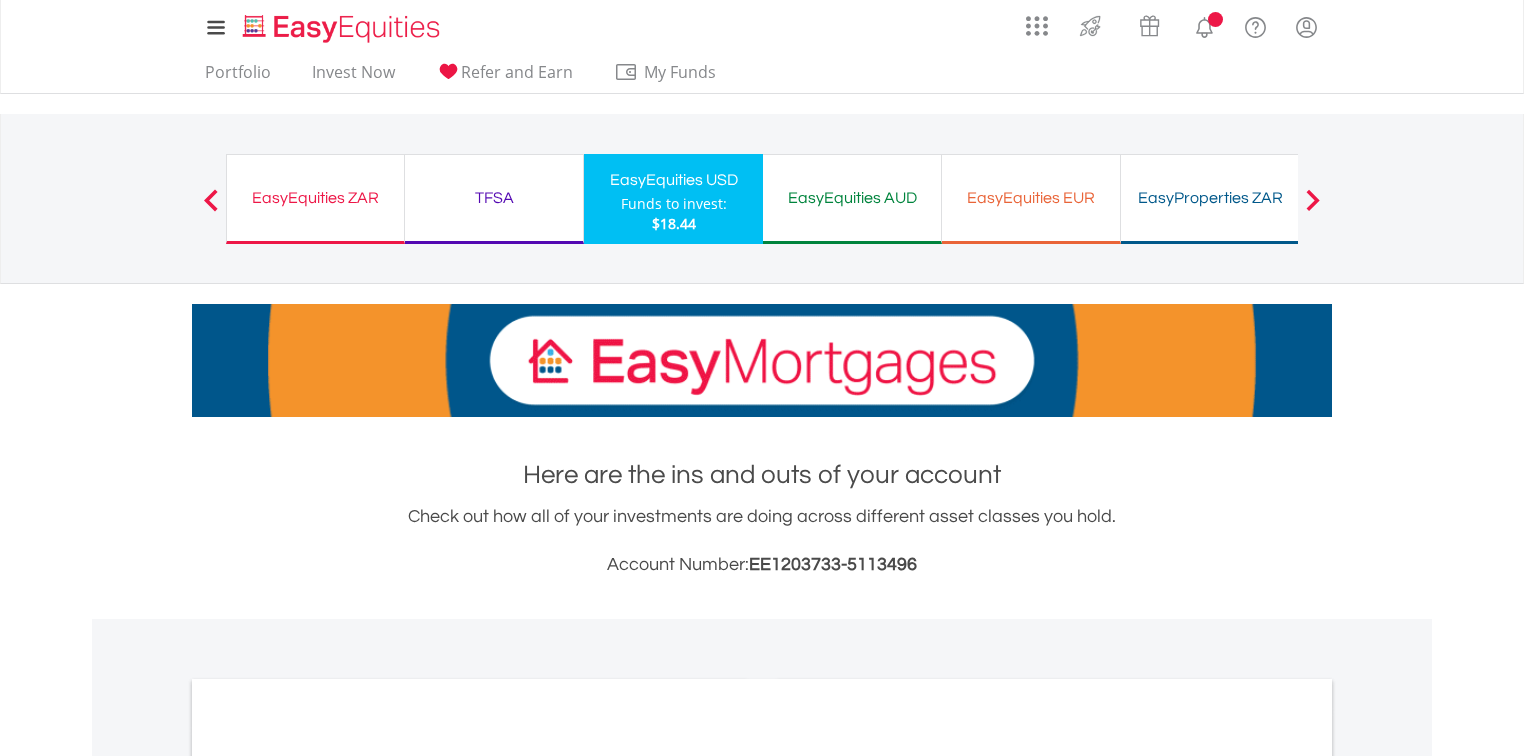 scroll, scrollTop: 0, scrollLeft: 0, axis: both 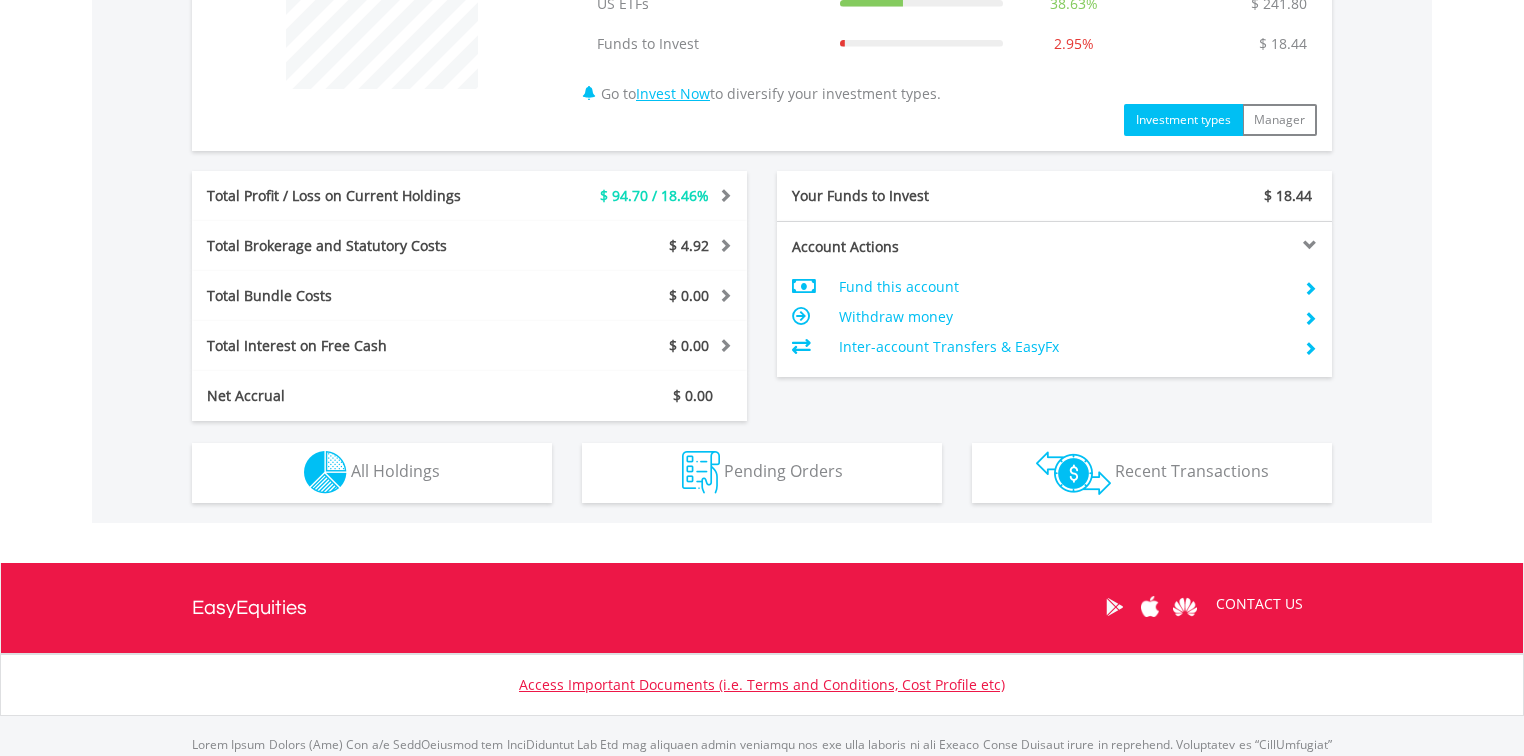 click on "Holdings
All Holdings" at bounding box center [372, 462] 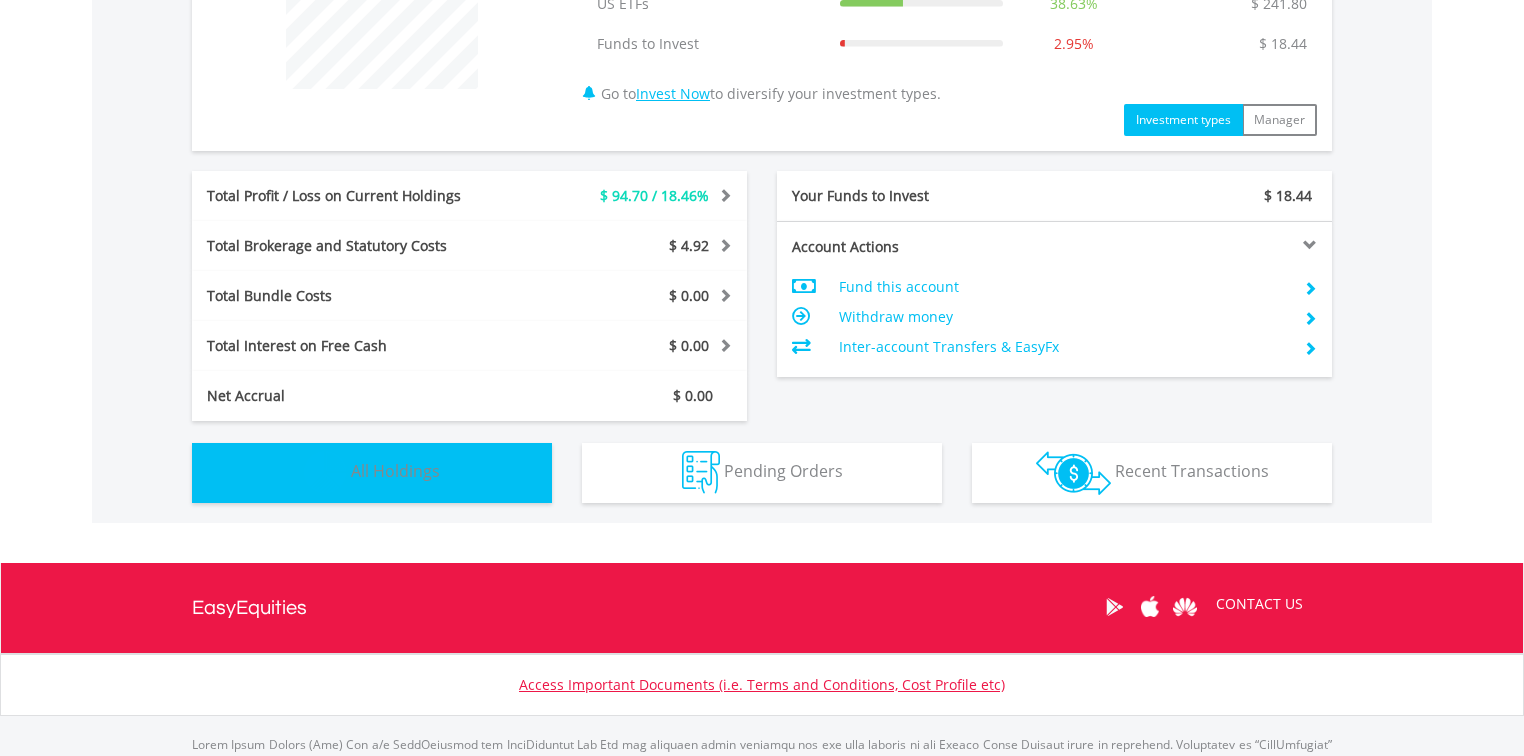click on "Holdings
All Holdings" at bounding box center [372, 473] 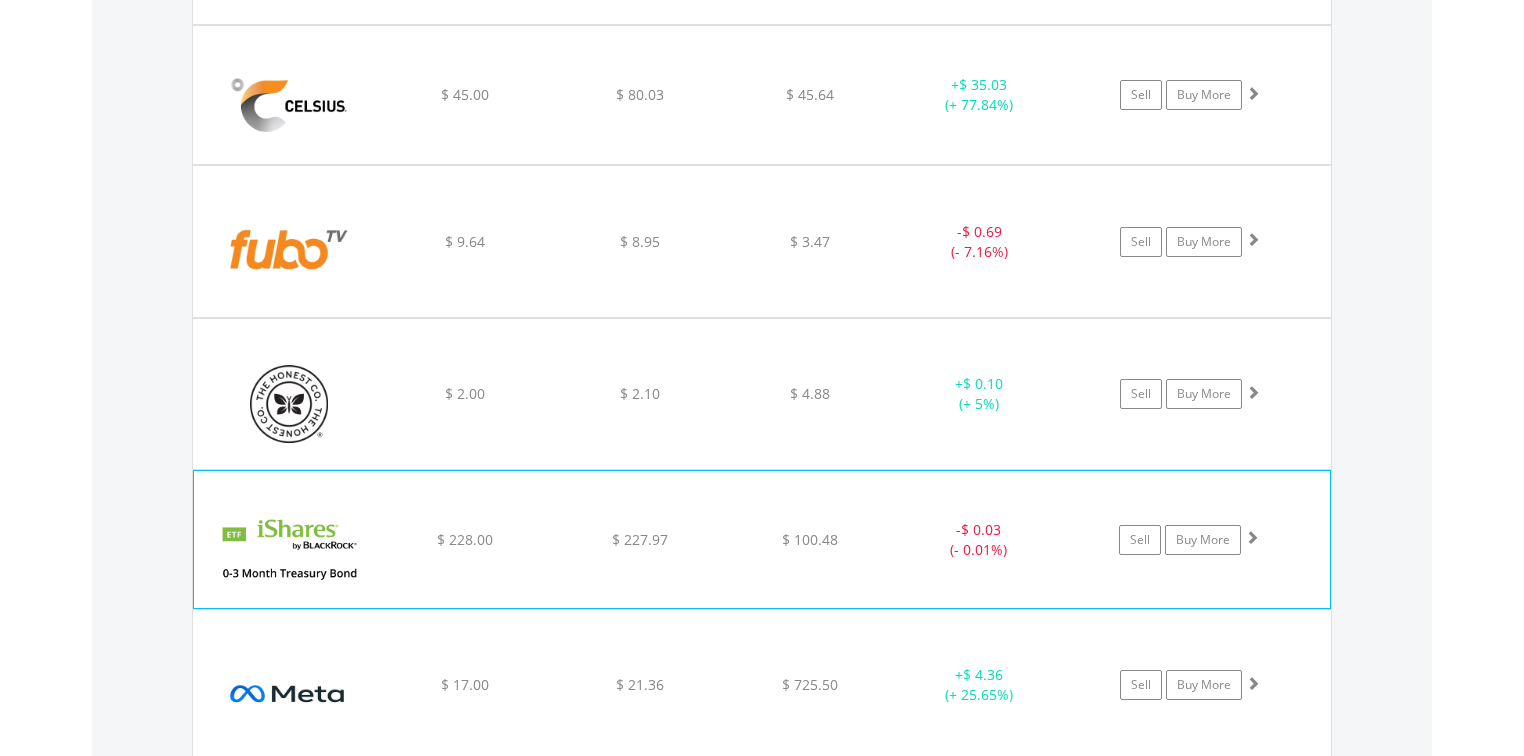 scroll, scrollTop: 2081, scrollLeft: 0, axis: vertical 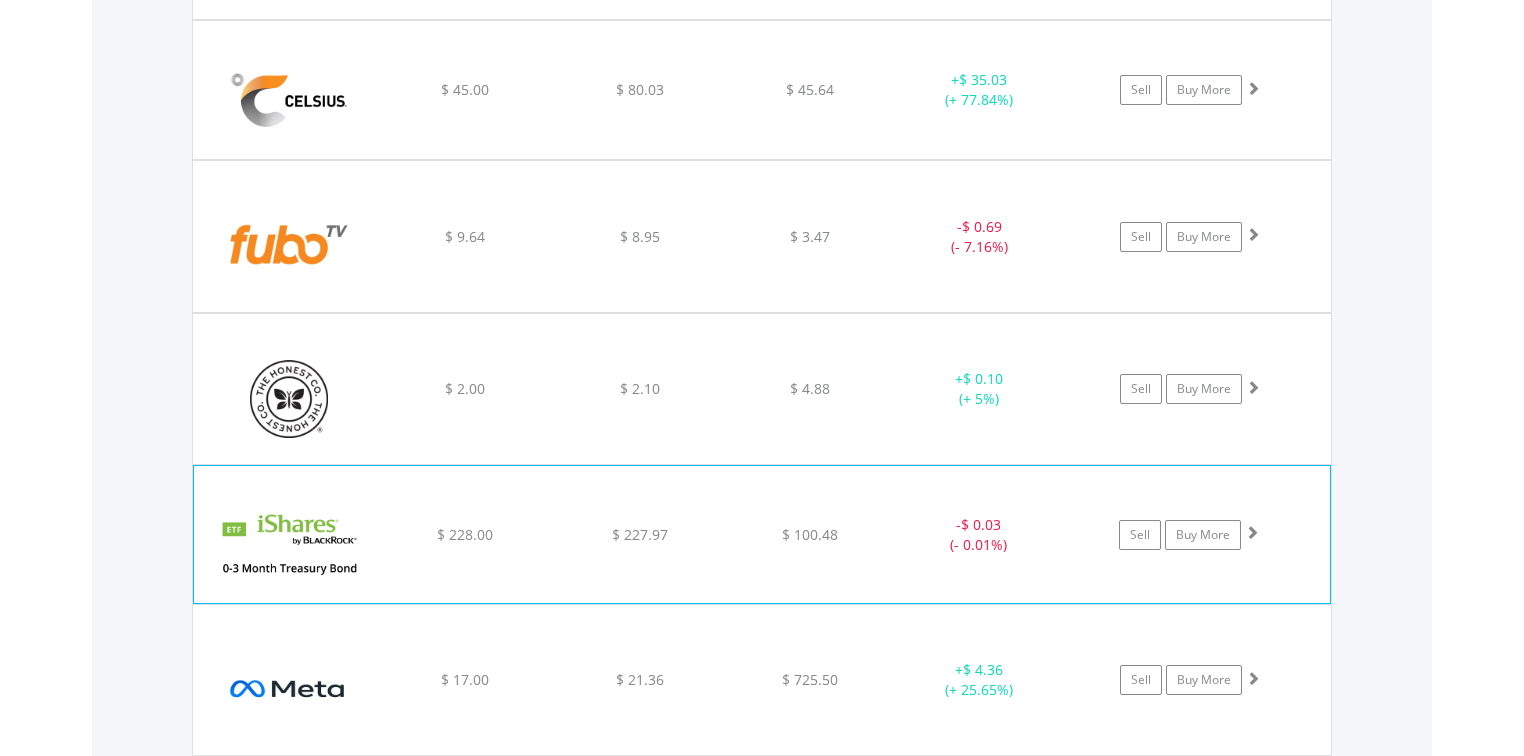 click on "$ 228.00" at bounding box center (465, -470) 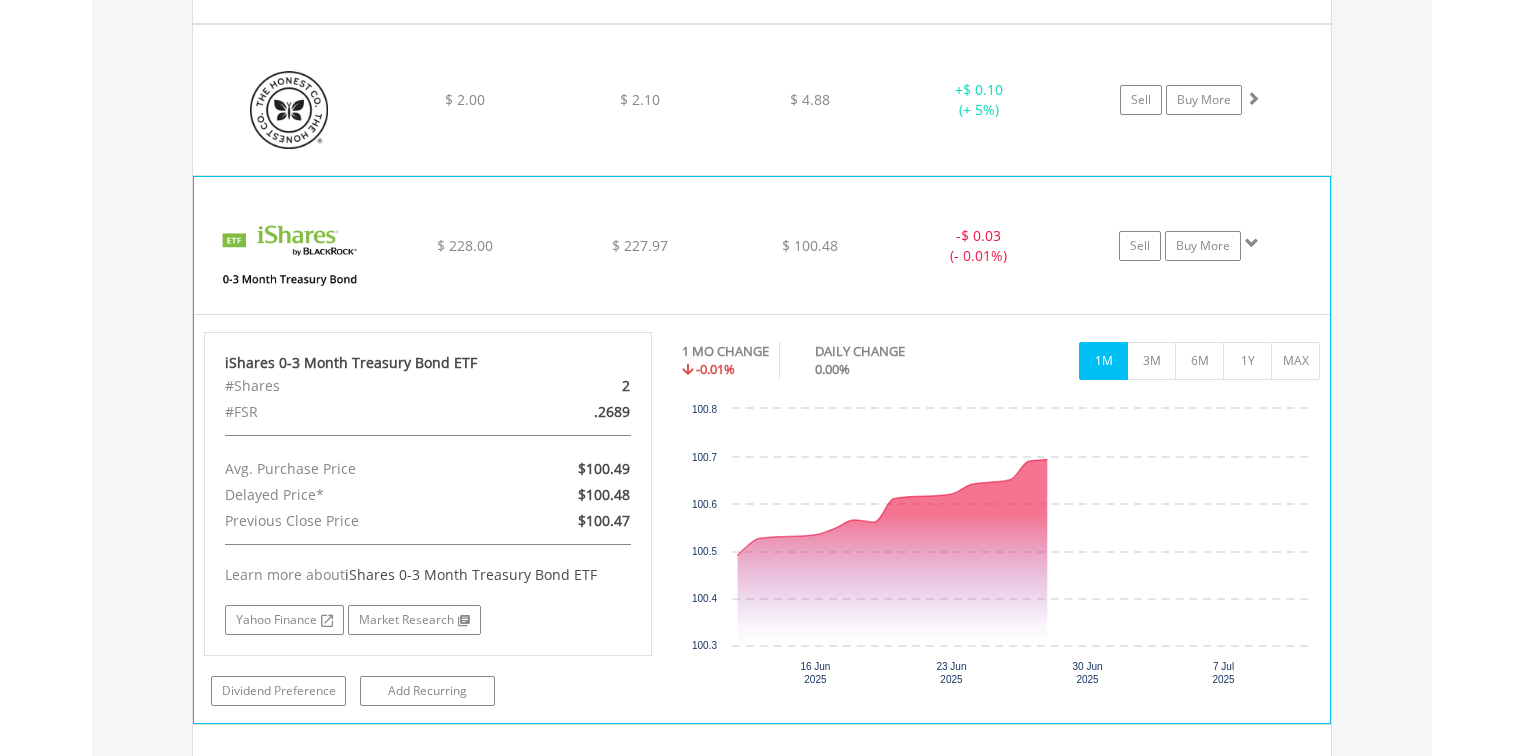 scroll, scrollTop: 2401, scrollLeft: 0, axis: vertical 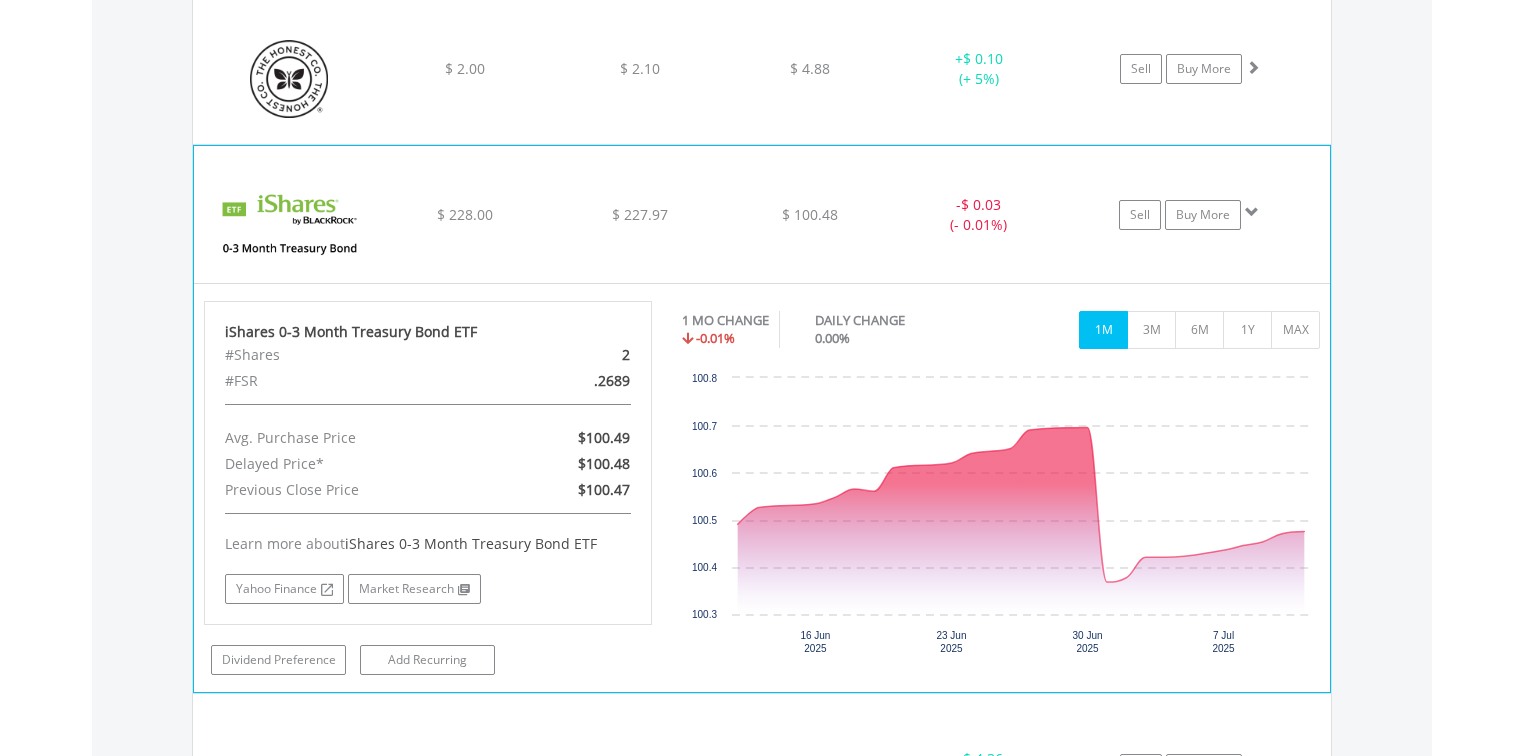 click on "$ 227.97" at bounding box center [640, -790] 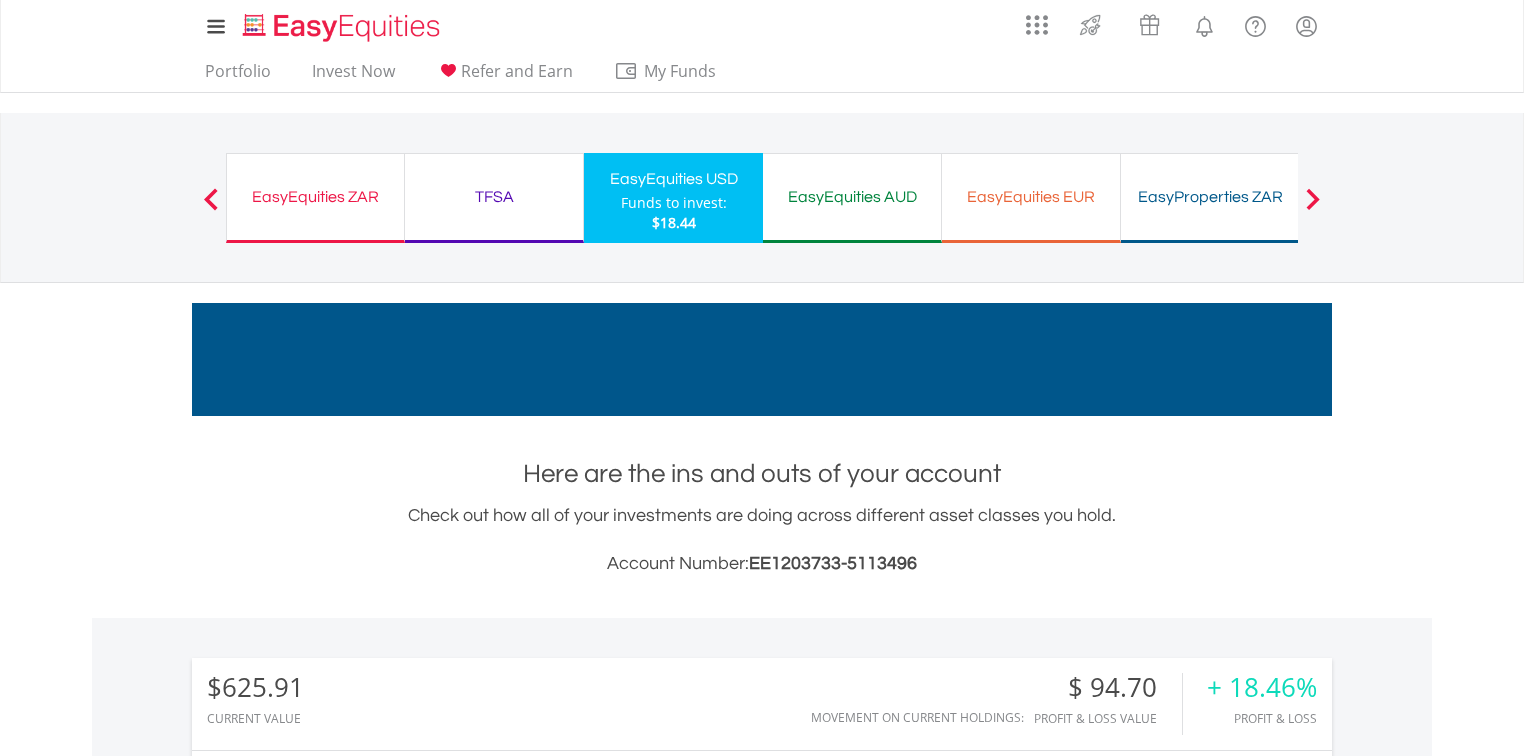 scroll, scrollTop: 0, scrollLeft: 0, axis: both 